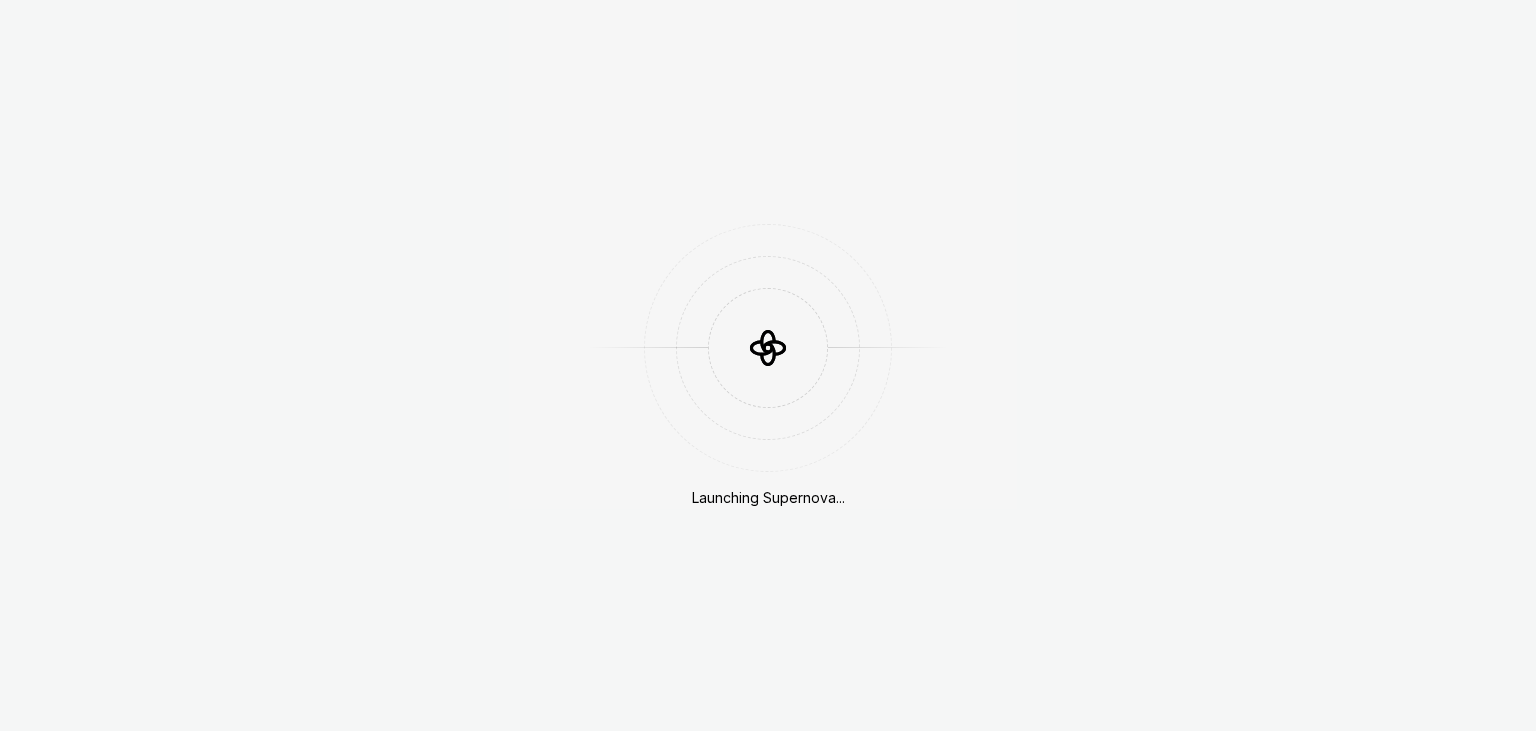 scroll, scrollTop: 0, scrollLeft: 0, axis: both 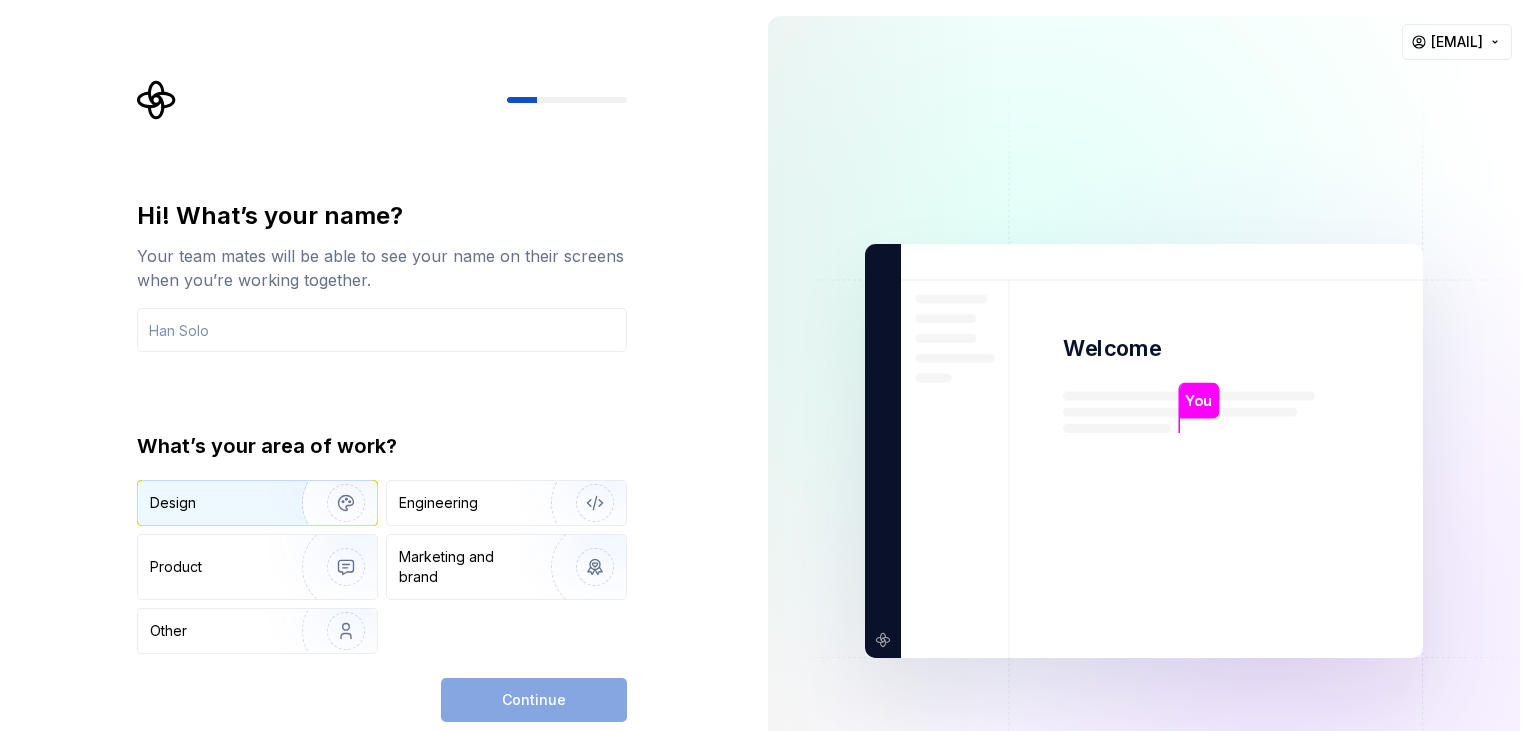 click on "Design" at bounding box center [213, 503] 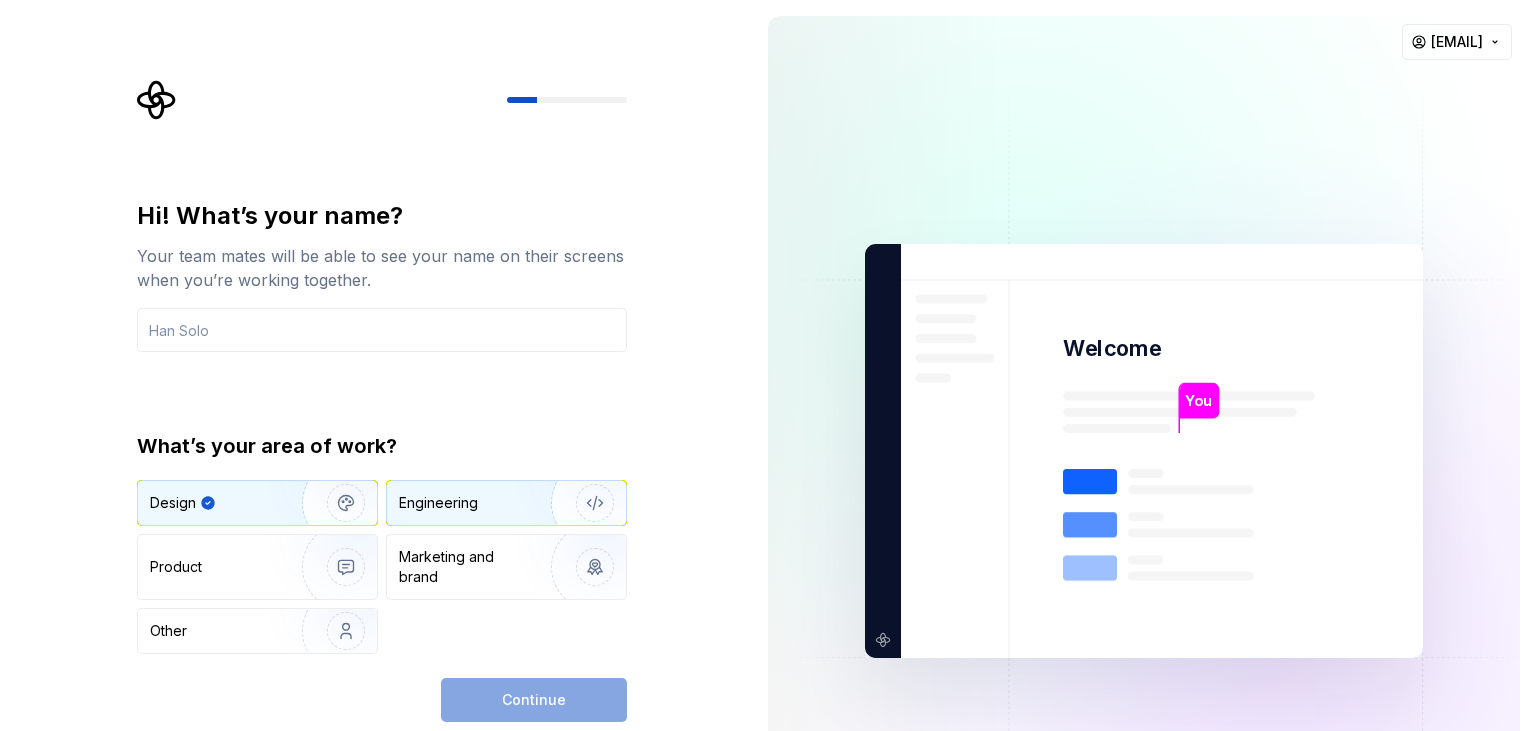click on "Engineering" at bounding box center [478, 503] 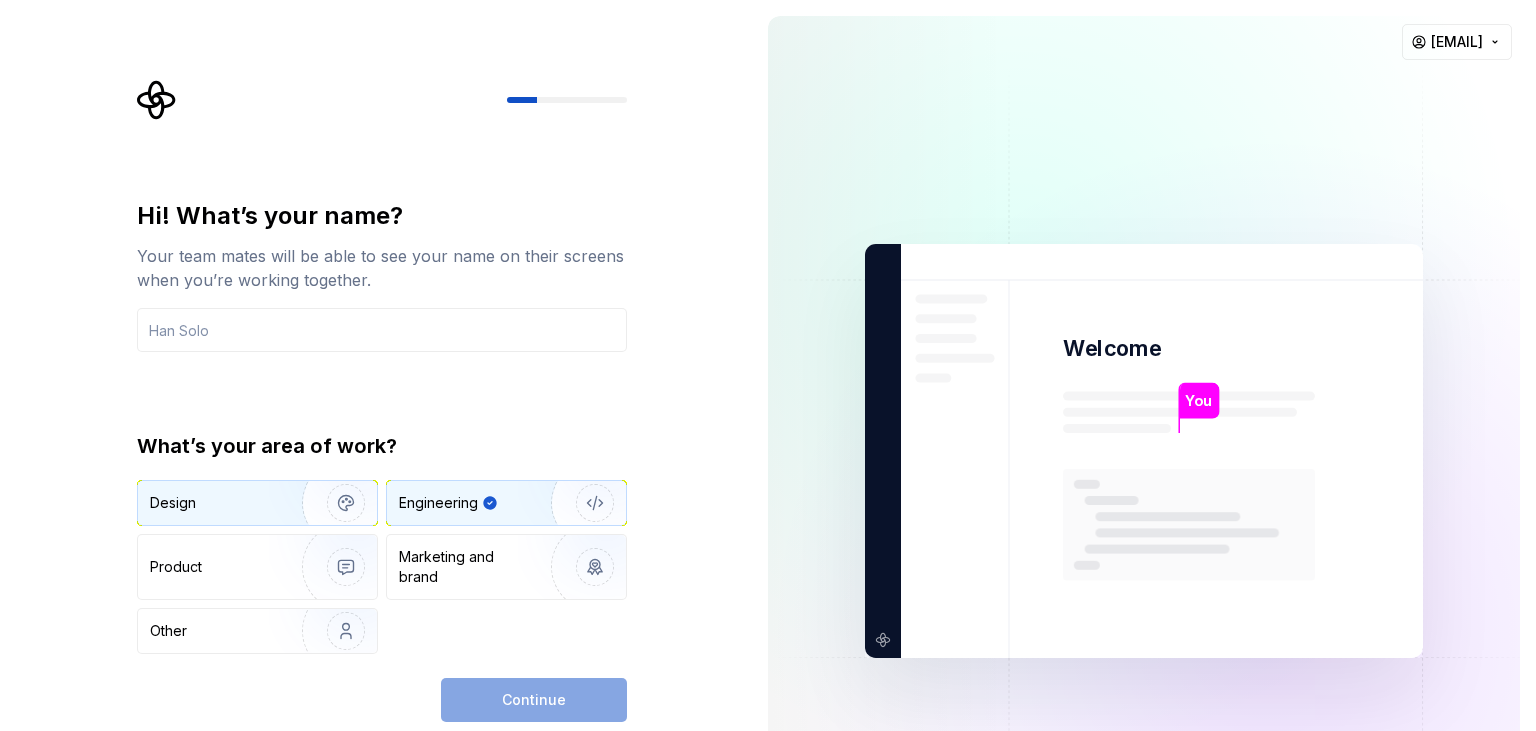 click on "Design" at bounding box center (257, 503) 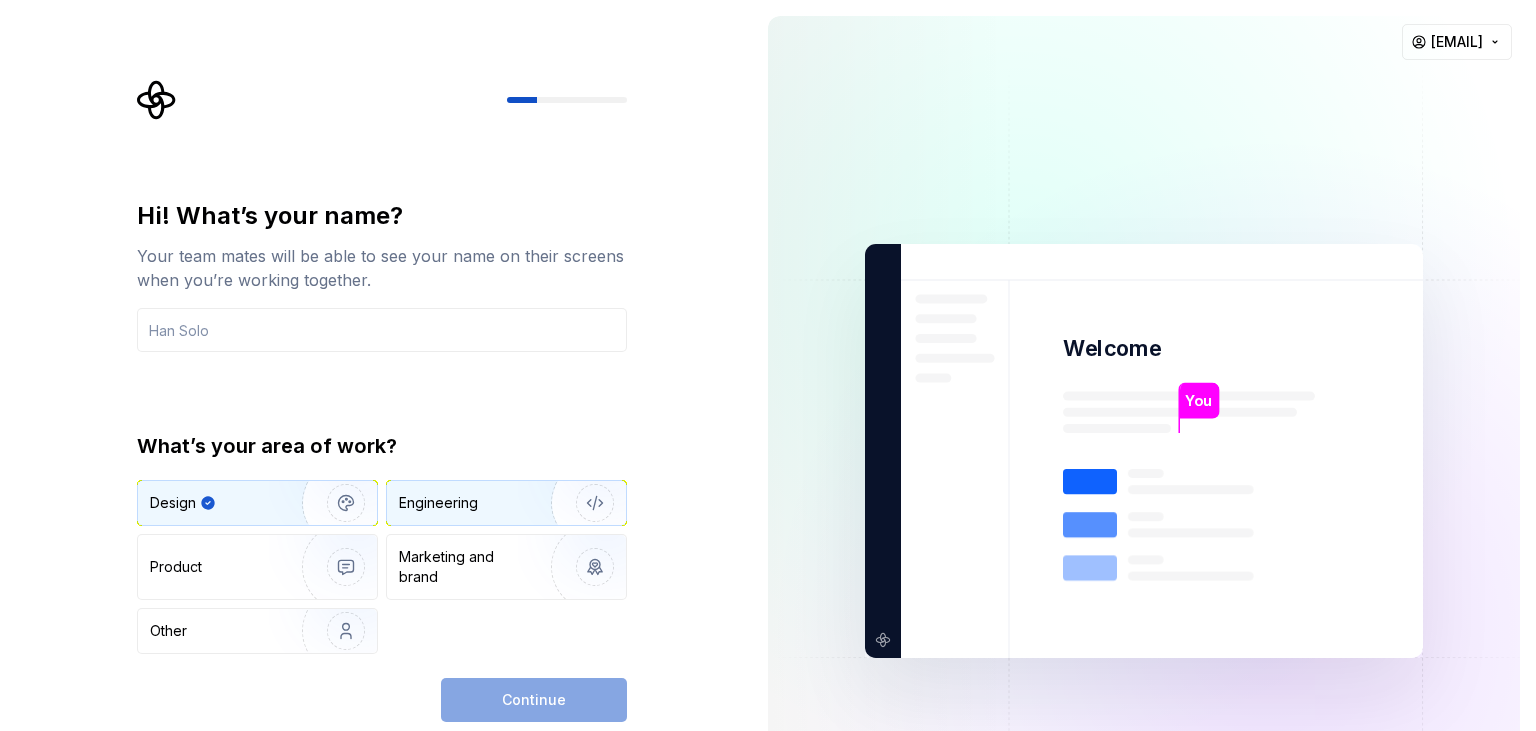 click on "Engineering" at bounding box center [506, 503] 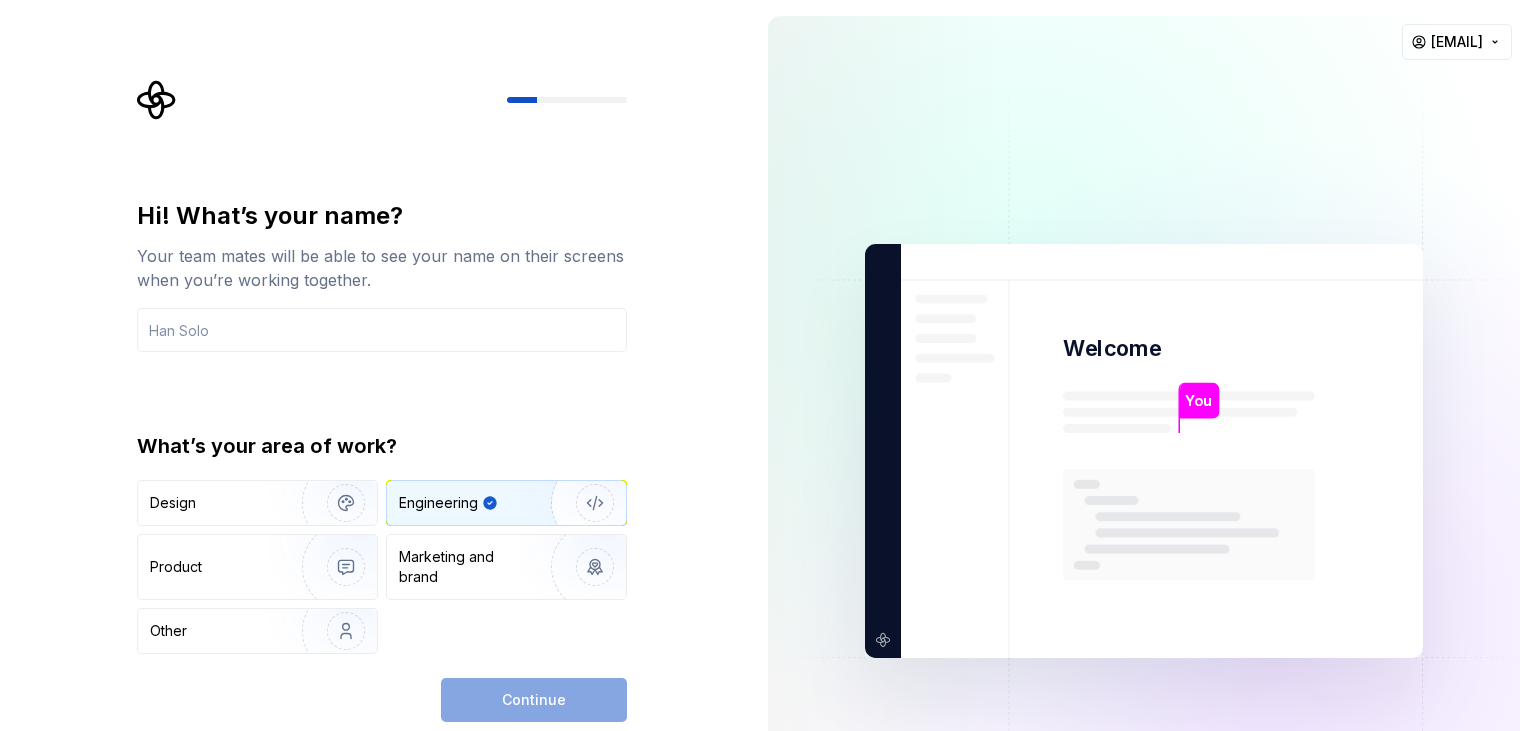 click on "Continue" at bounding box center (534, 700) 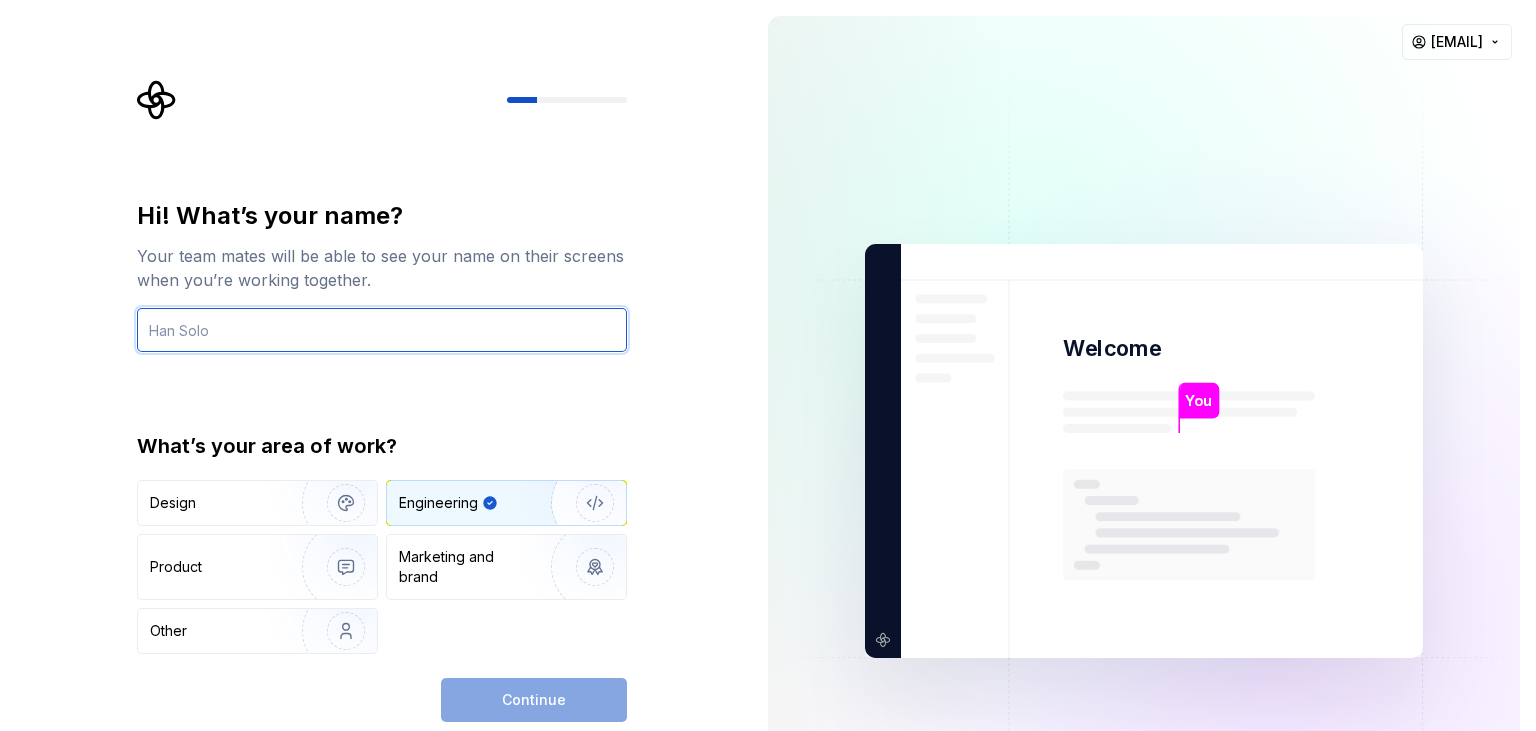 click at bounding box center (382, 330) 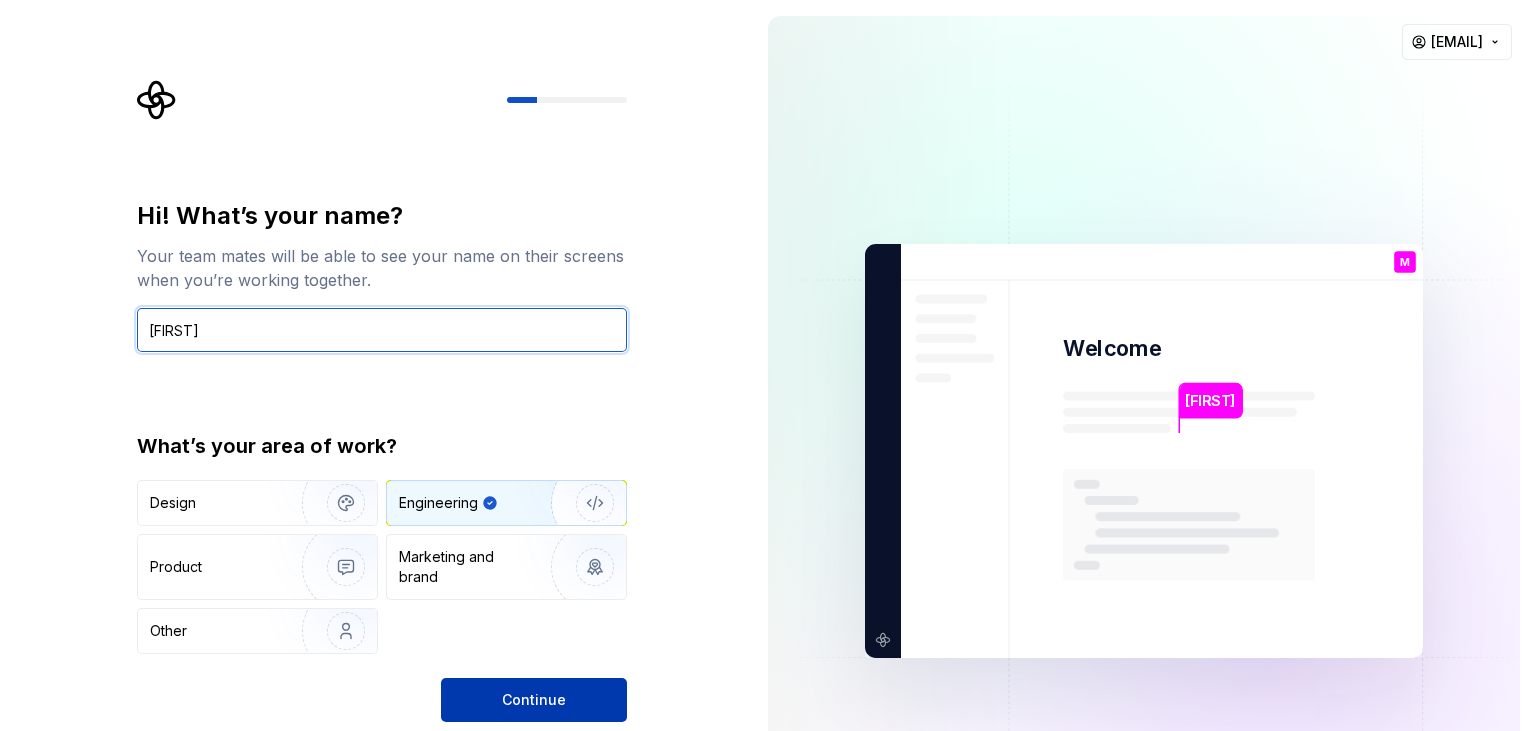type on "[FIRST]" 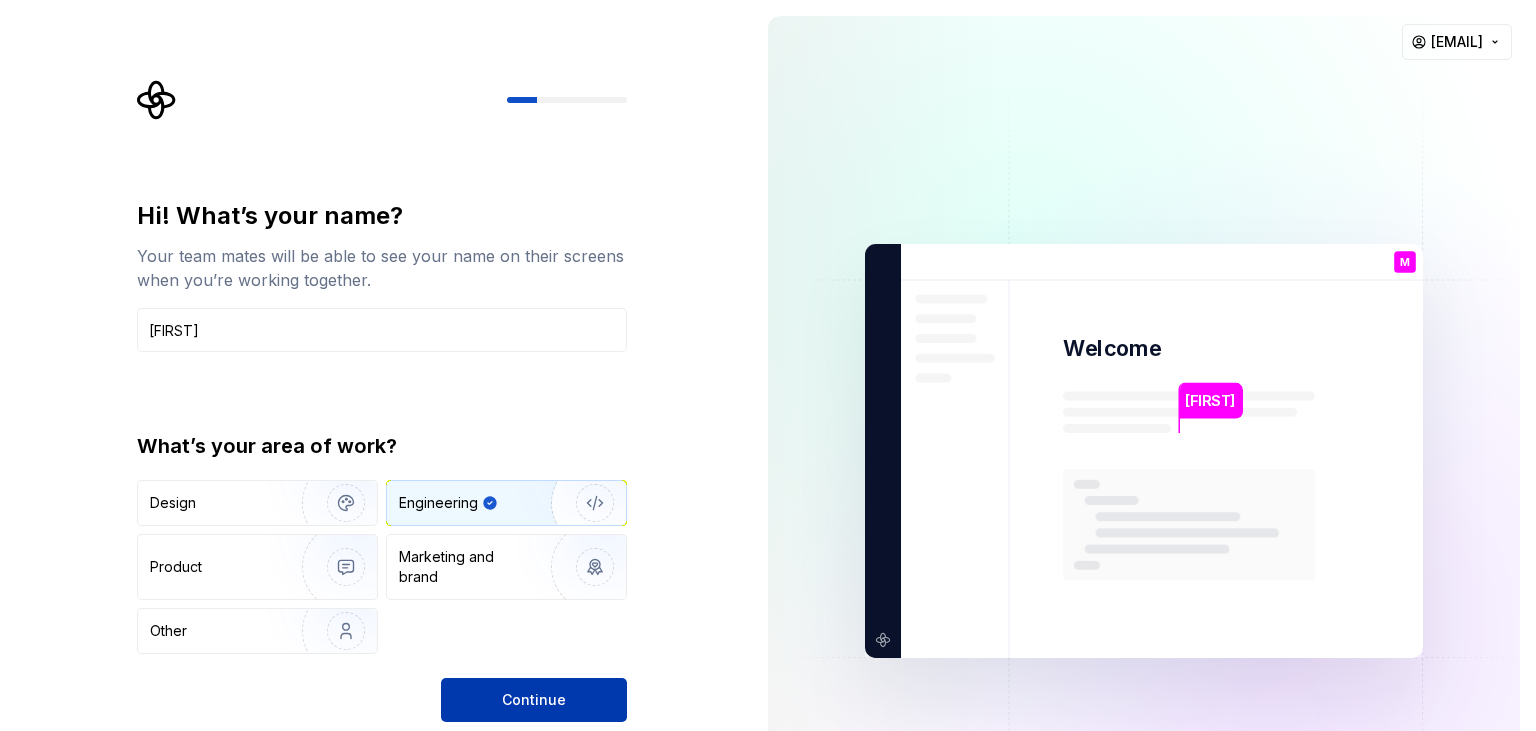 click on "Continue" at bounding box center [534, 700] 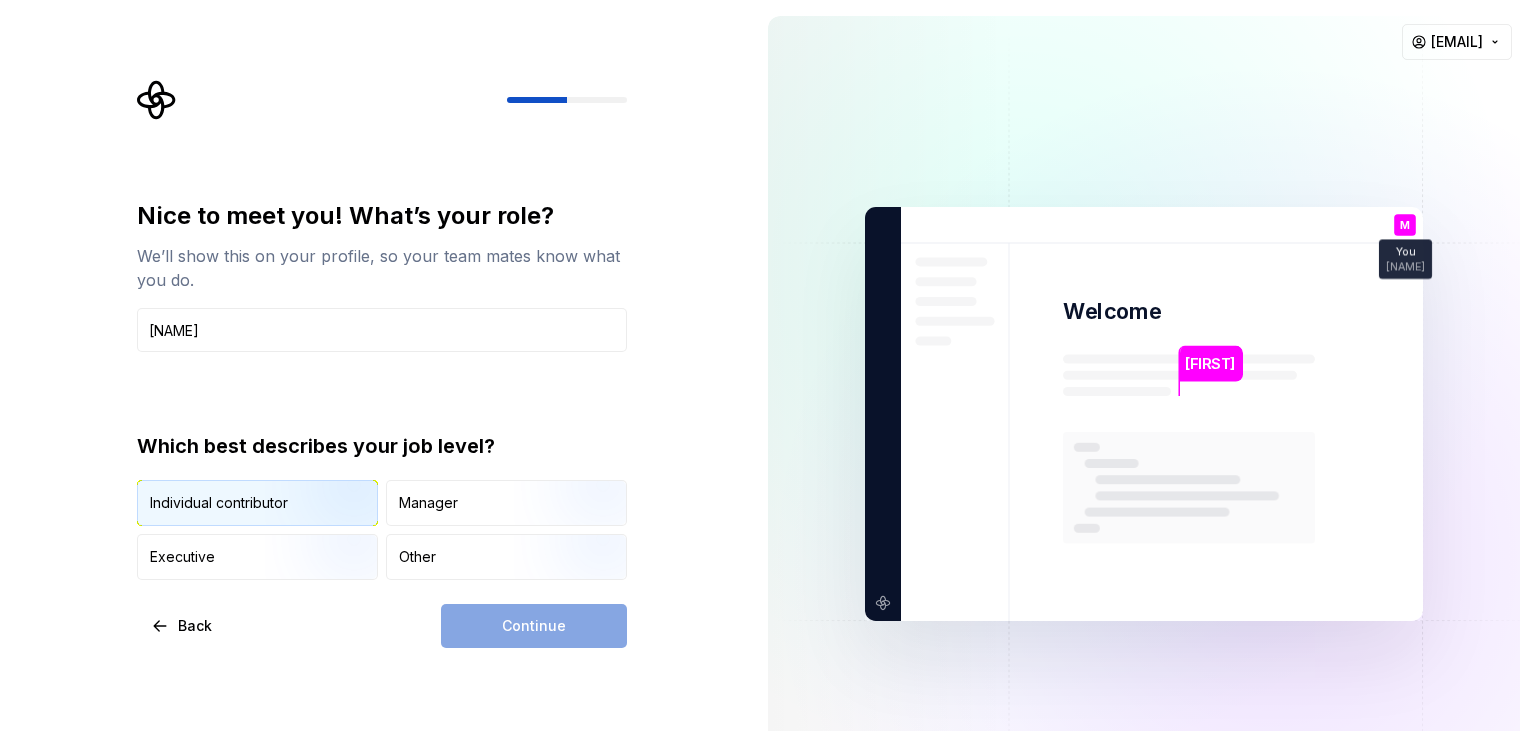 type on "[NAME]" 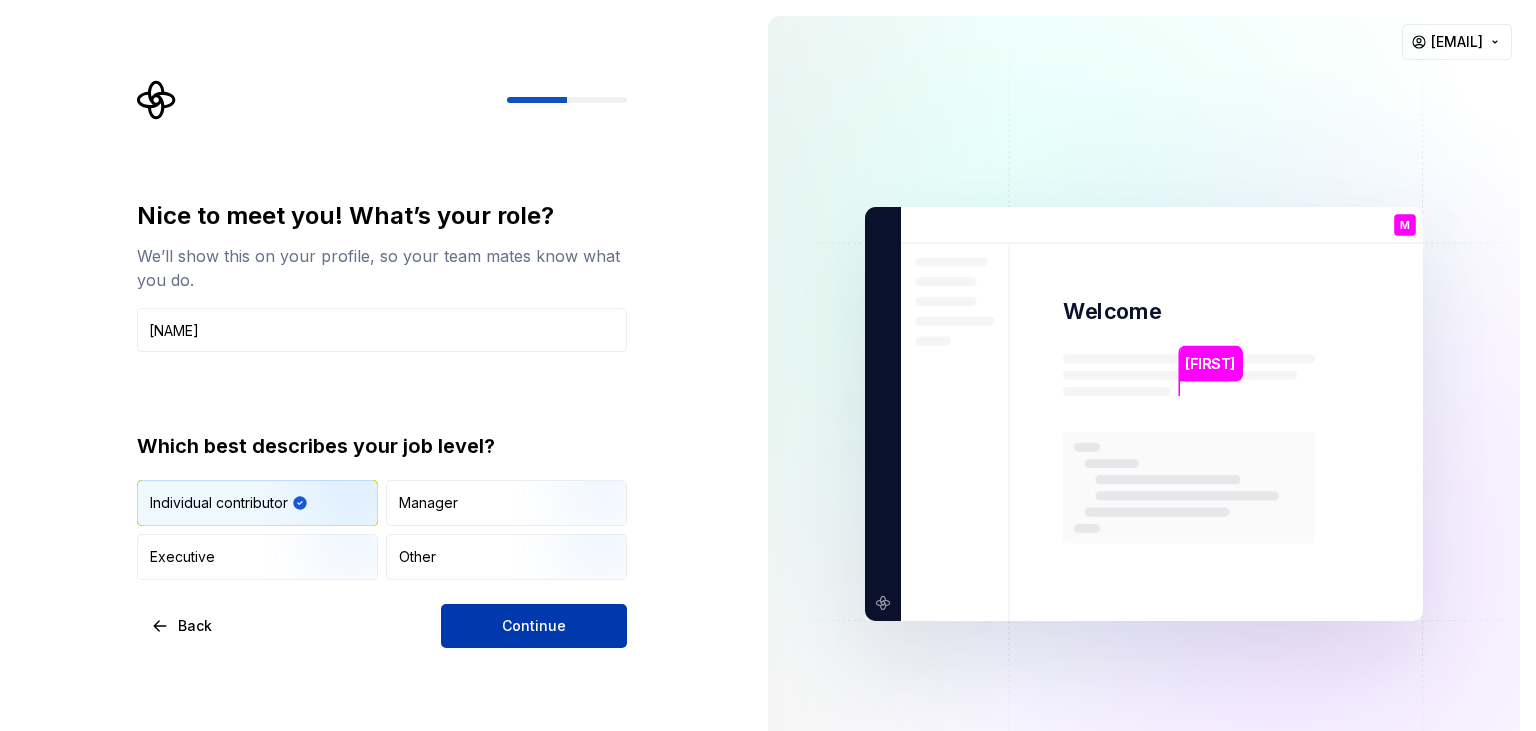 click on "Continue" at bounding box center [534, 626] 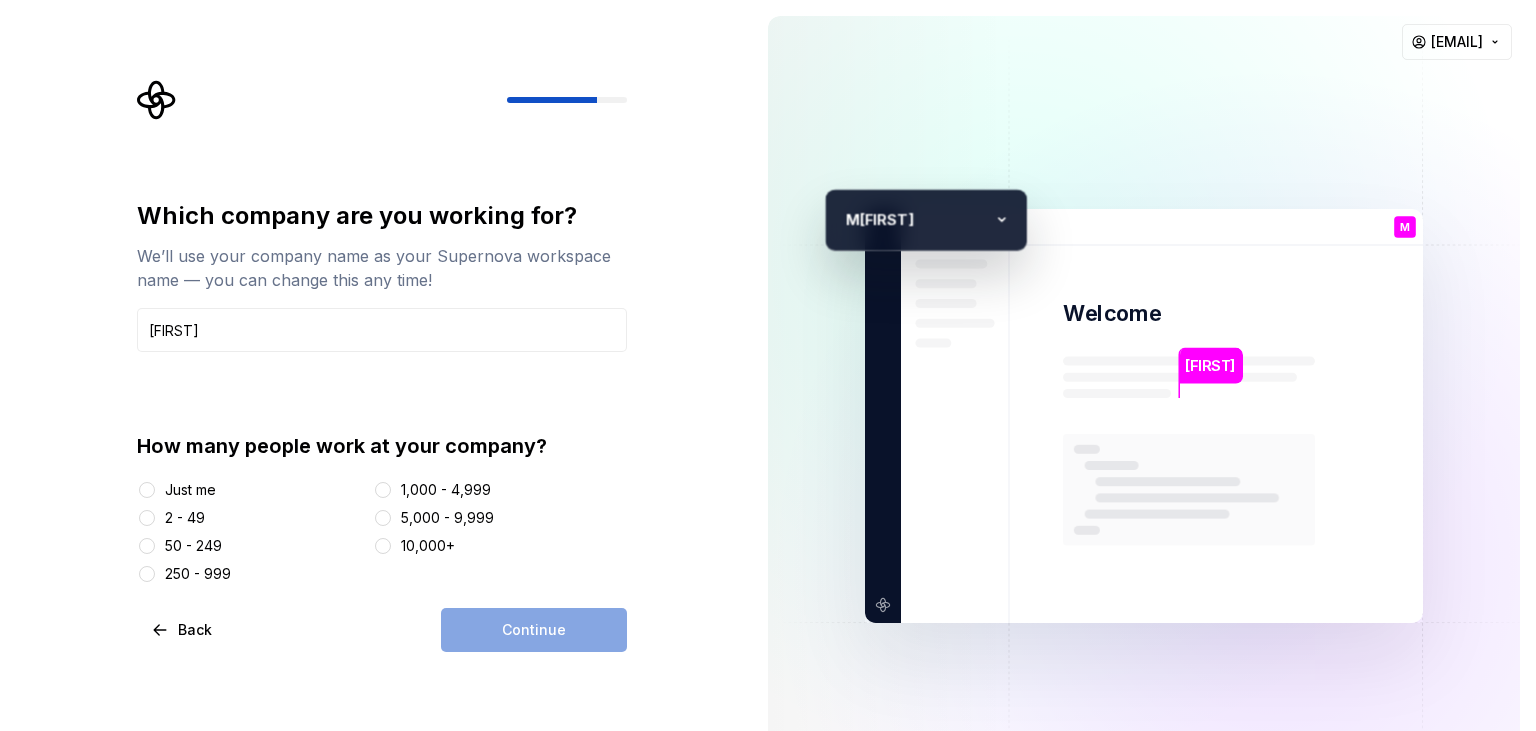 type on "[FIRST]" 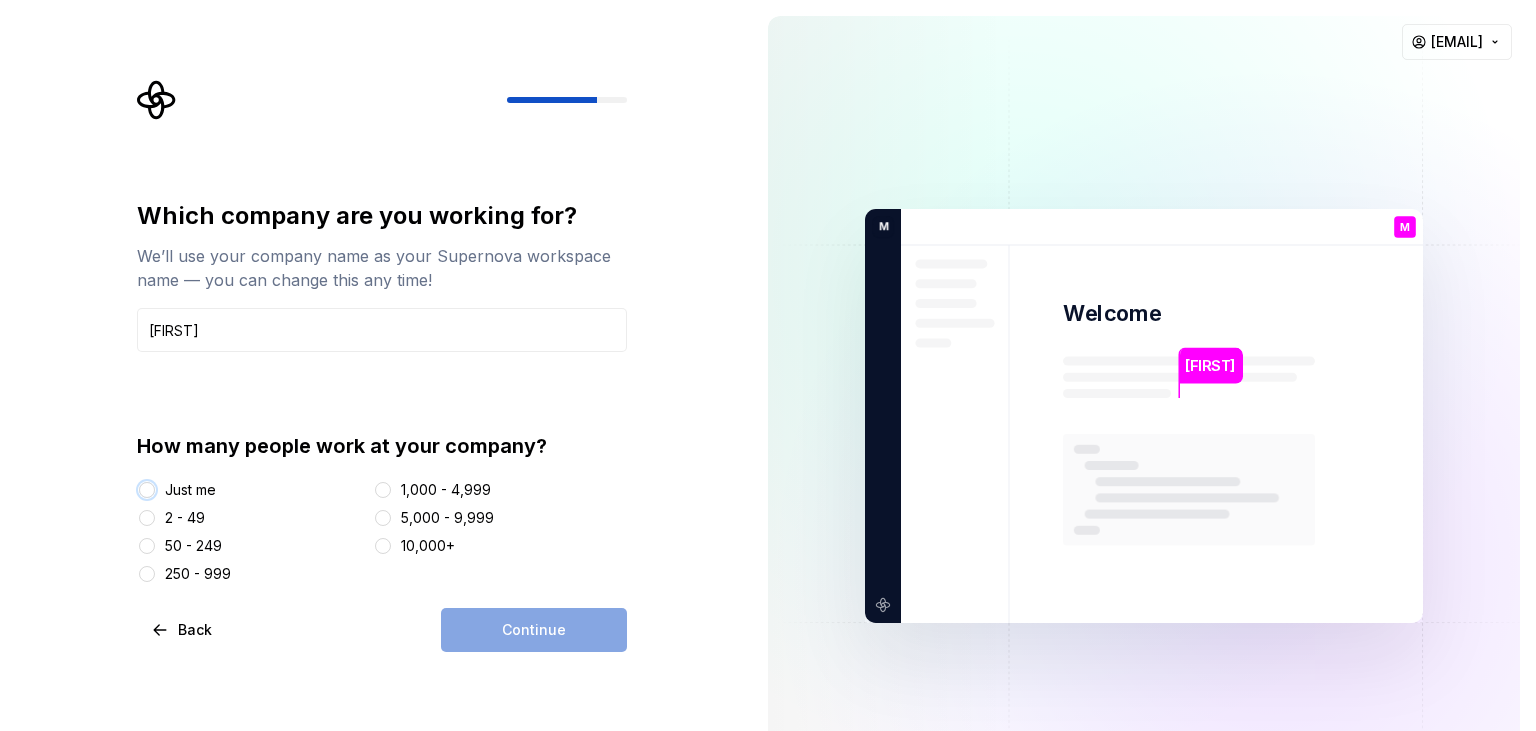 click on "Just me" at bounding box center [147, 490] 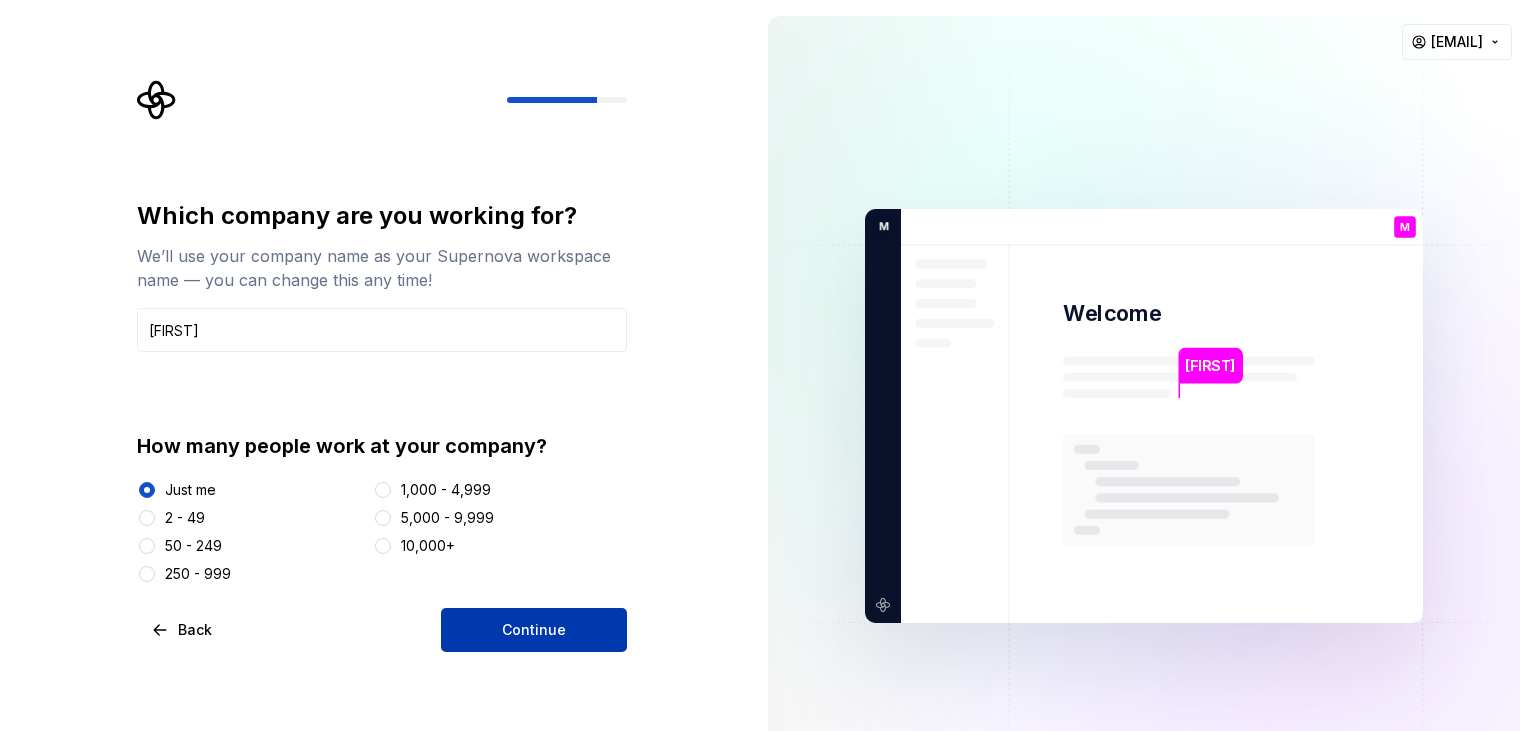 click on "Continue" at bounding box center (534, 630) 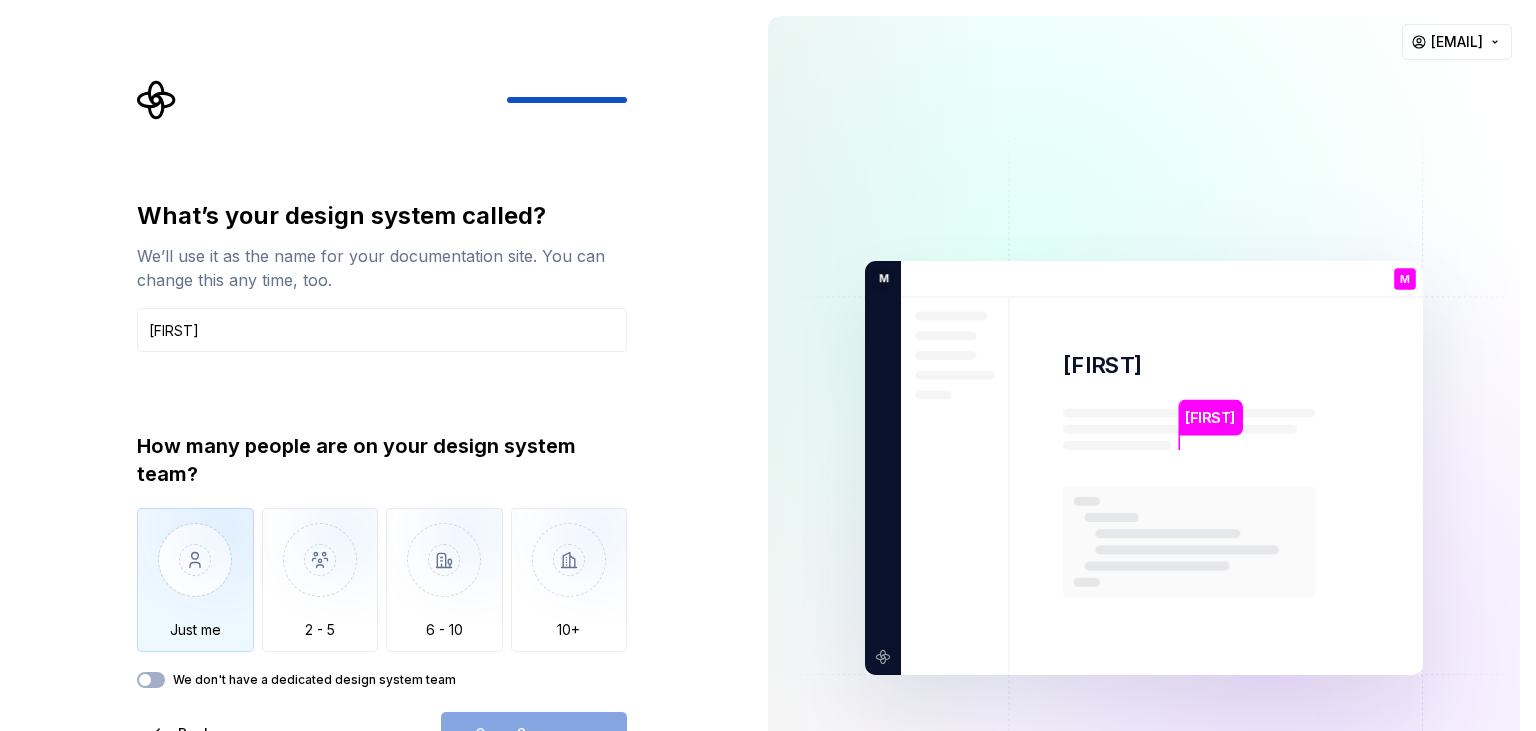 type on "[FIRST]" 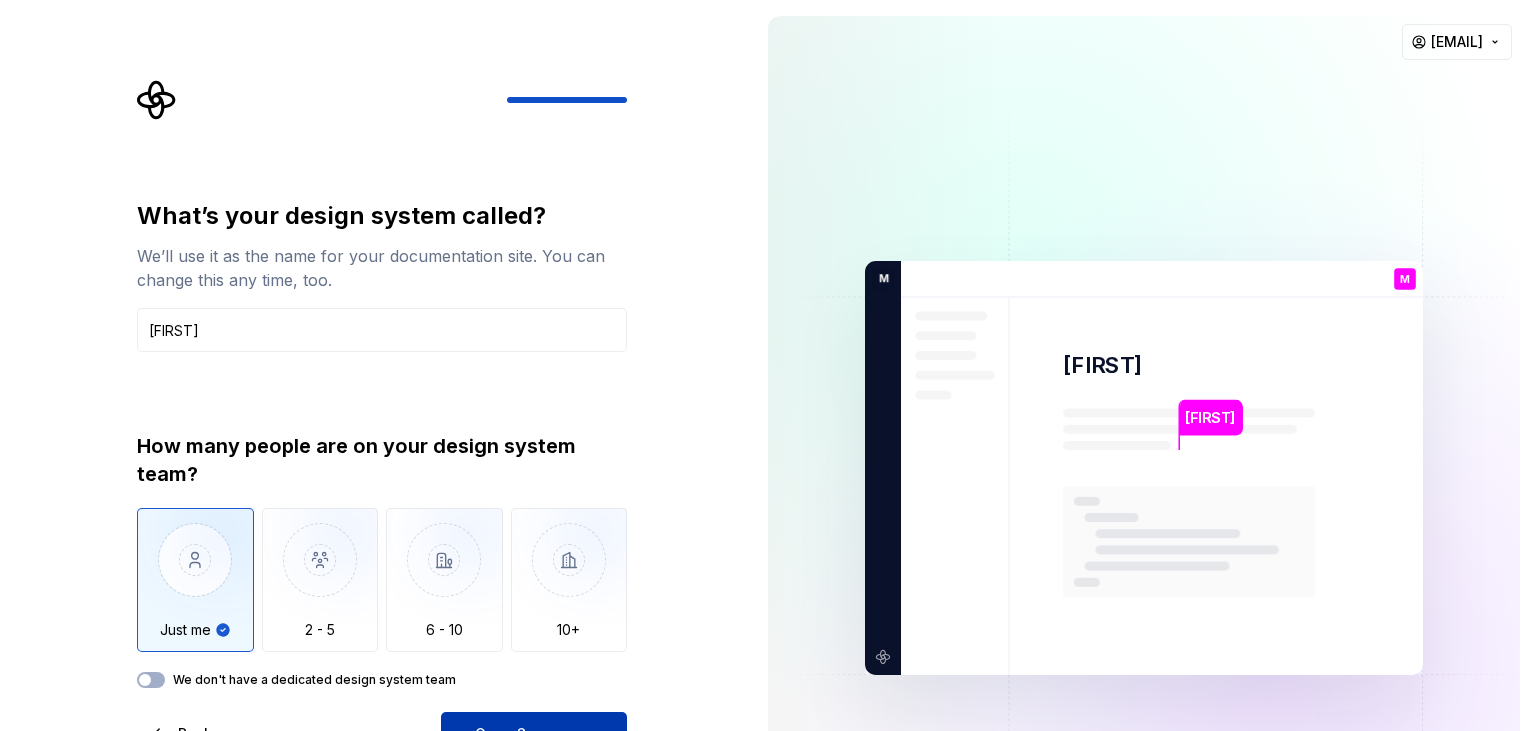 click on "Open Supernova" at bounding box center (534, 734) 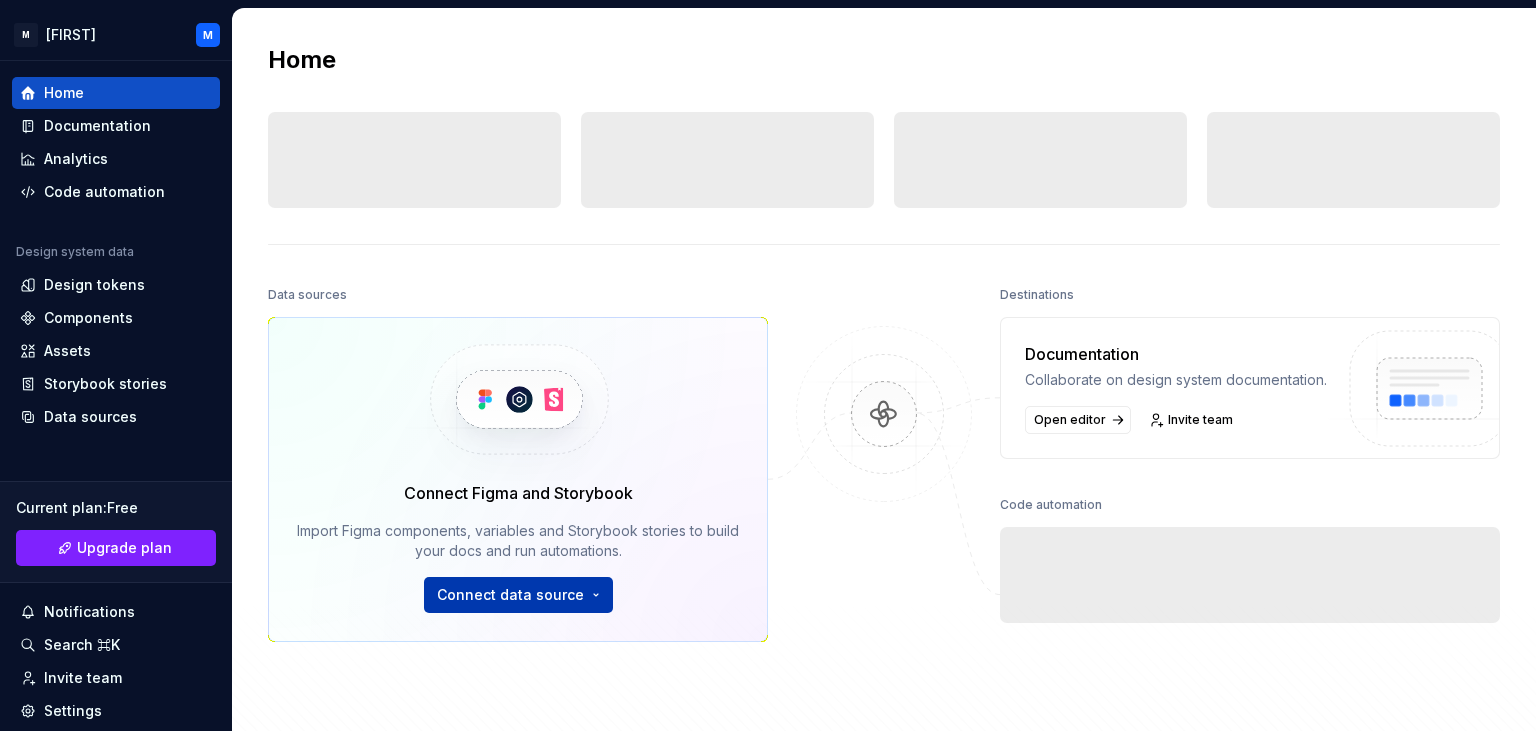 click on "M [LAST] M Home Documentation Analytics Code automation Design system data Design tokens Components Assets Storybook stories Data sources Current plan : Free Upgrade plan Notifications Search ⌘K Invite team Settings Contact support Help Home Design tokens 0 Components 0 0 Assets 0 Docs pages 0 Data sources Connect Figma and Storybook Import Figma components, variables and Storybook stories to build your docs and run automations. Connect data source Destinations Documentation Collaborate on design system documentation. Open editor Invite team Code automation Export to code Build a pipeline and automate code delivery. Product documentation Learn how to build, manage and maintain design systems in smarter ways. Developer documentation Start delivering your design choices to your codebases right away. Join our Slack community Connect and learn with other design system practitioners." at bounding box center (768, 365) 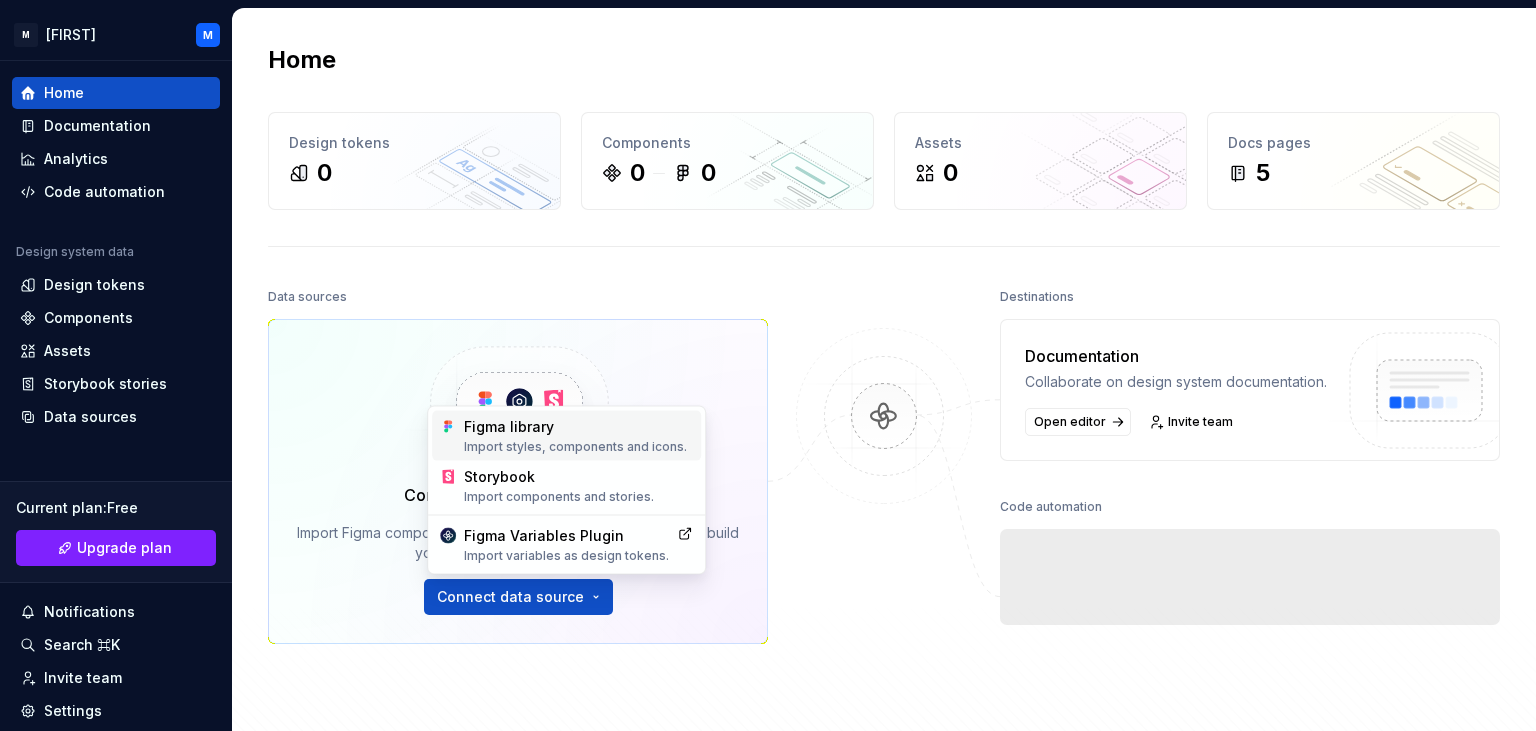 click on "Figma library Import styles, components and icons." at bounding box center [578, 436] 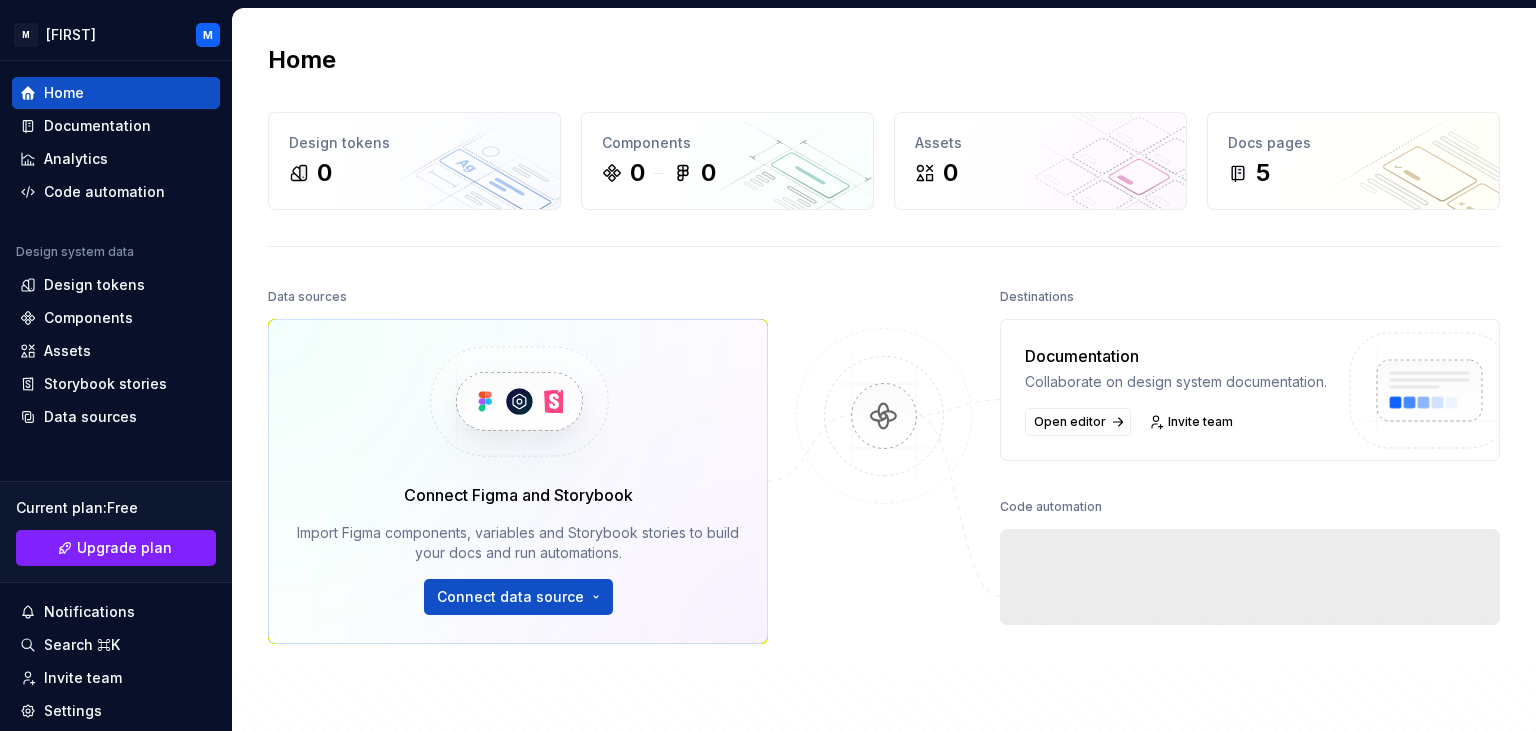 click on "M [LAST] M Home Documentation Analytics Code automation Design system data Design tokens Components Assets Storybook stories Data sources Current plan : Free Upgrade plan Notifications Search ⌘K Invite team Settings Contact support Help Home Design tokens 0 Components 0 0 Assets 0 Docs pages 5 Data sources Connect Figma and Storybook Import Figma components, variables and Storybook stories to build your docs and run automations. Connect data source Destinations Documentation Collaborate on design system documentation. Open editor Invite team Code automation Export to code Build a pipeline and automate code delivery. Product documentation Learn how to build, manage and maintain design systems in smarter ways. Developer documentation Start delivering your design choices to your codebases right away. Join our Slack community Connect and learn with other design system practitioners." at bounding box center [768, 365] 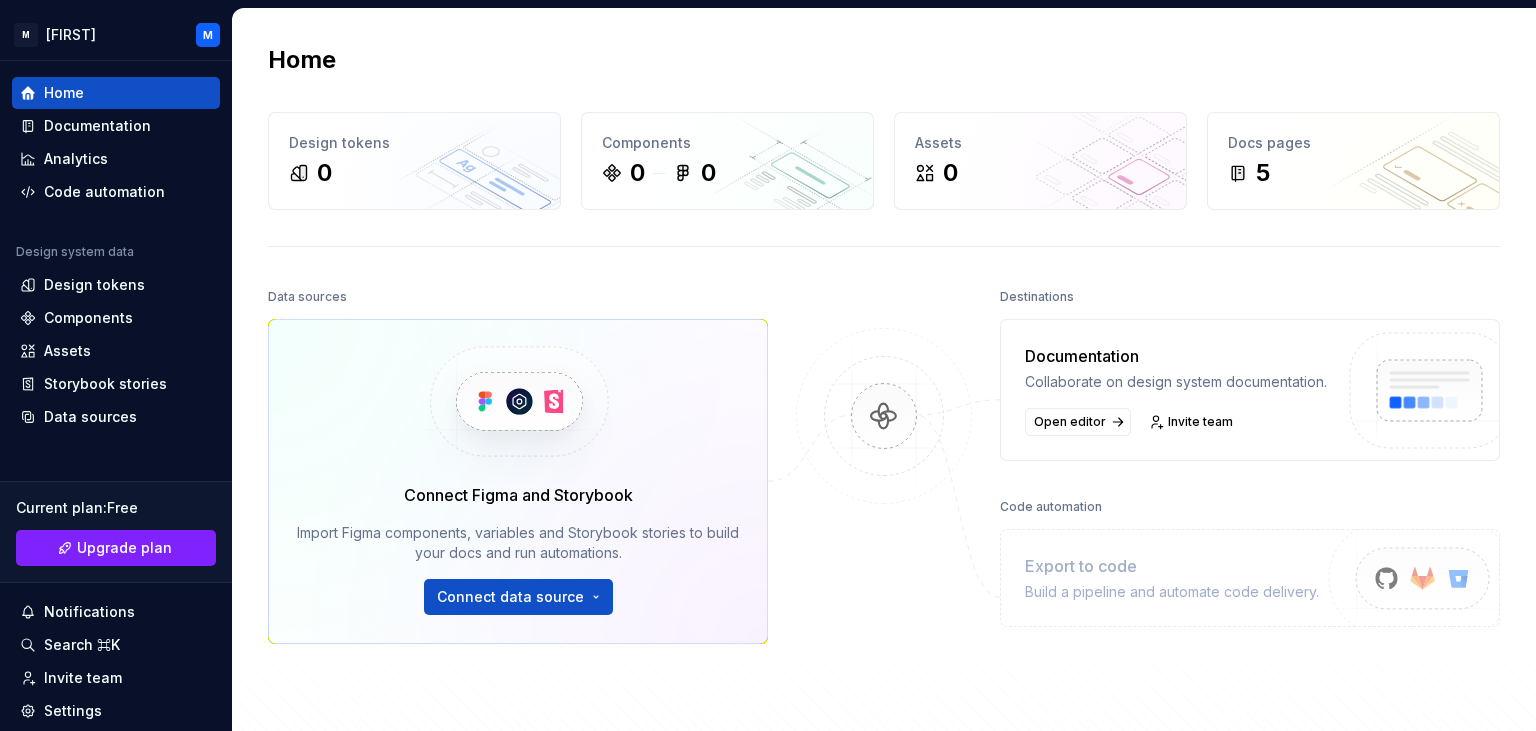 click on "Home" at bounding box center [884, 60] 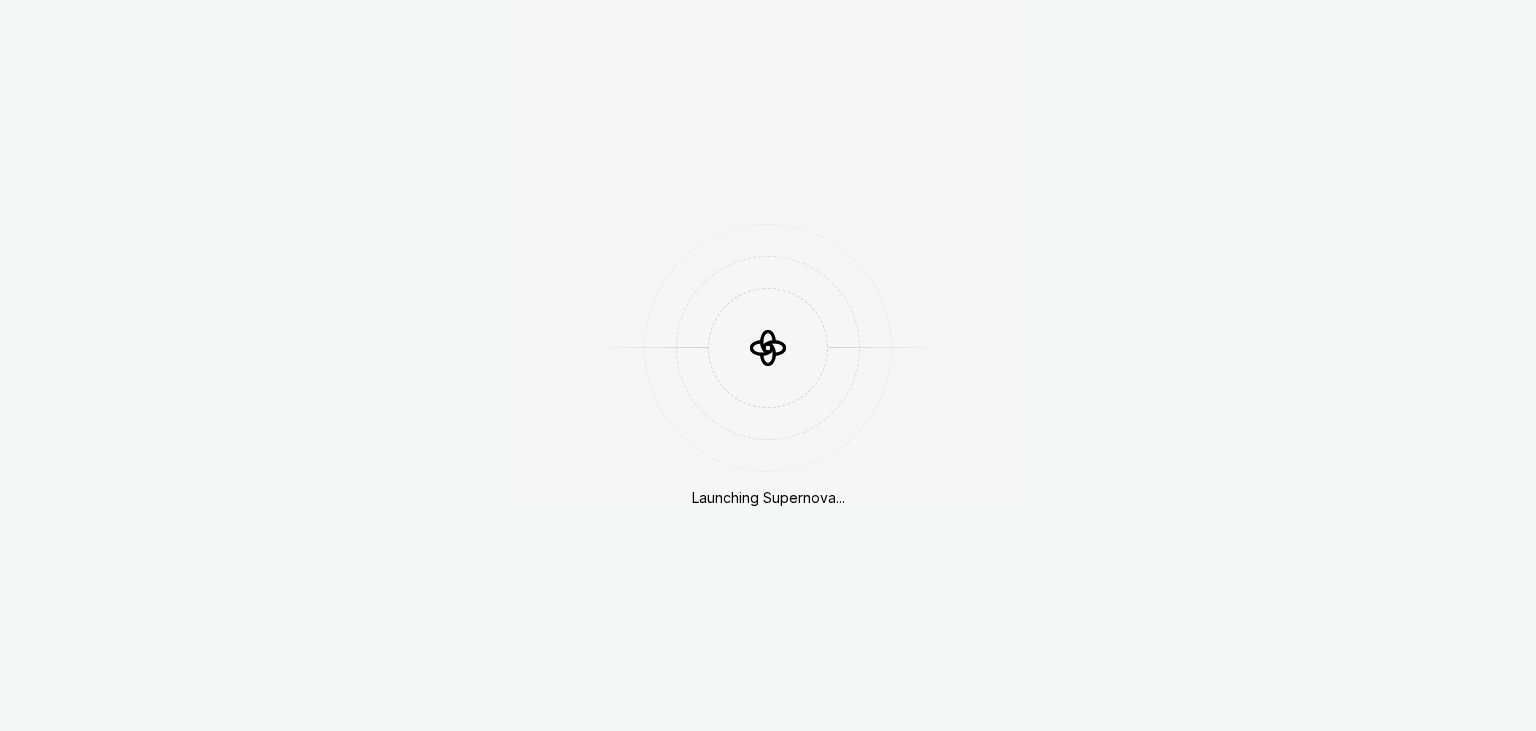 scroll, scrollTop: 0, scrollLeft: 0, axis: both 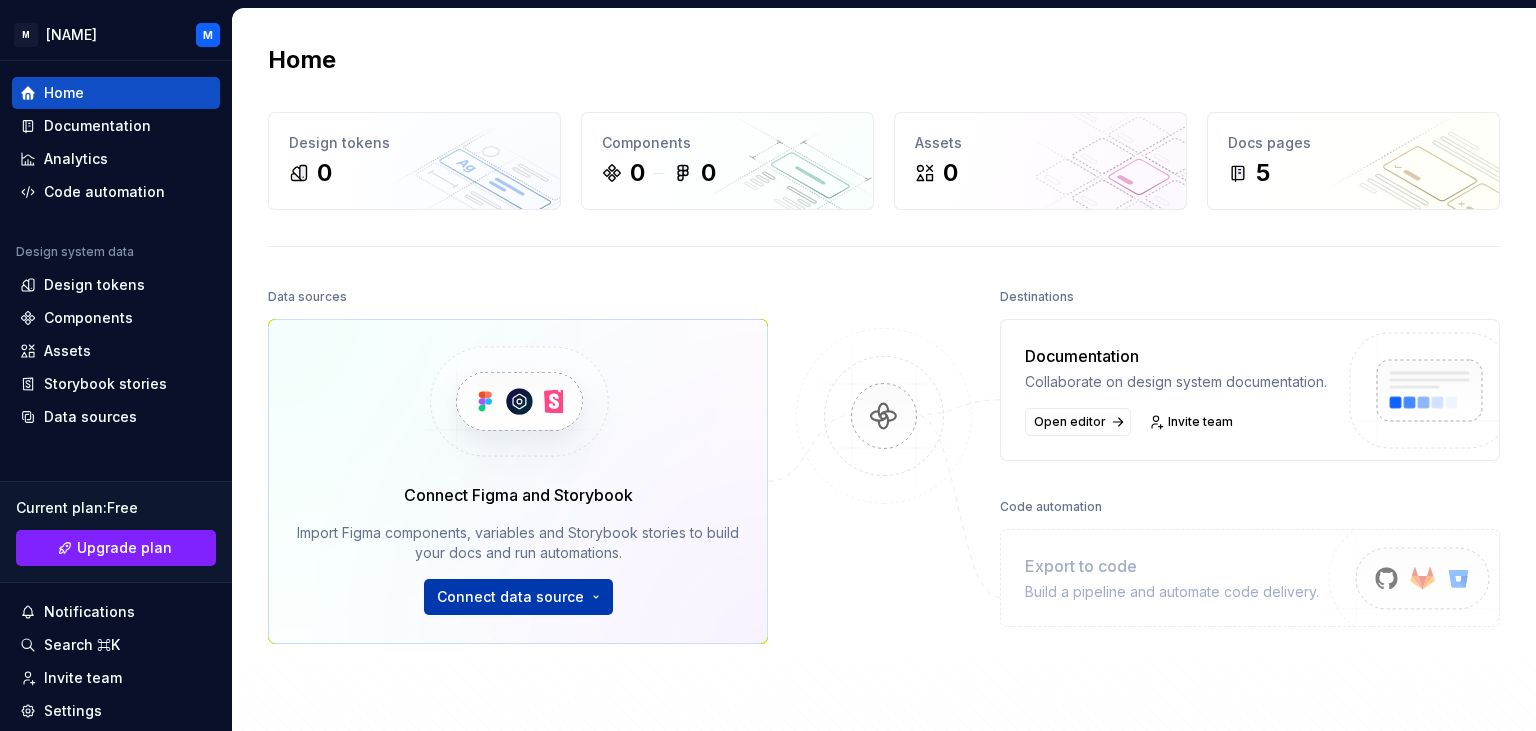 click on "M [LAST] M Home Documentation Analytics Code automation Design system data Design tokens Components Assets Storybook stories Data sources Current plan : Free Upgrade plan Notifications Search ⌘K Invite team Settings Contact support Help Home Design tokens 0 Components 0 0 Assets 0 Docs pages 5 Data sources Connect Figma and Storybook Import Figma components, variables and Storybook stories to build your docs and run automations. Connect data source Destinations Documentation Collaborate on design system documentation. Open editor Invite team Code automation Export to code Build a pipeline and automate code delivery. Product documentation Learn how to build, manage and maintain design systems in smarter ways. Developer documentation Start delivering your design choices to your codebases right away. Join our Slack community Connect and learn with other design system practitioners." at bounding box center (768, 365) 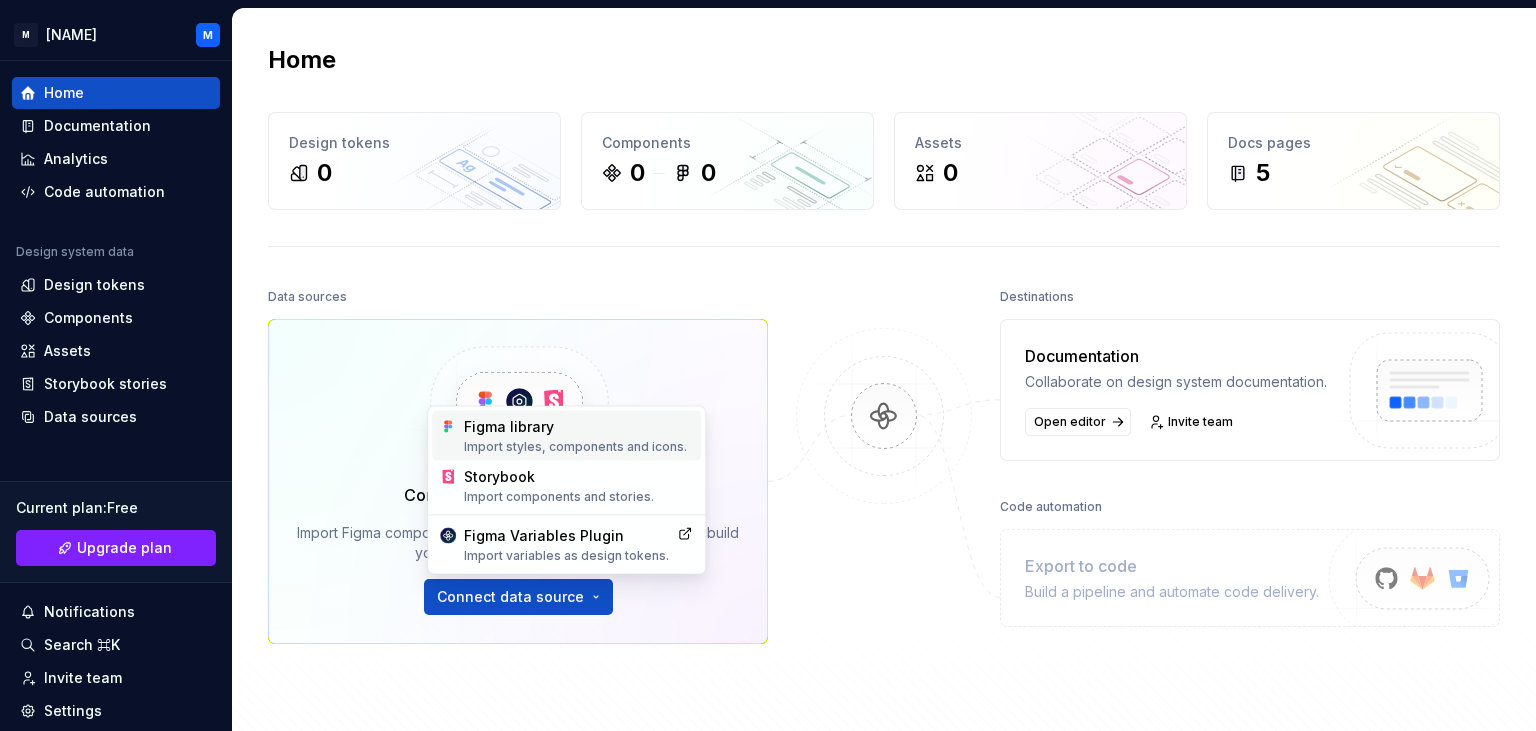 click on "Import styles, components and icons." at bounding box center (578, 447) 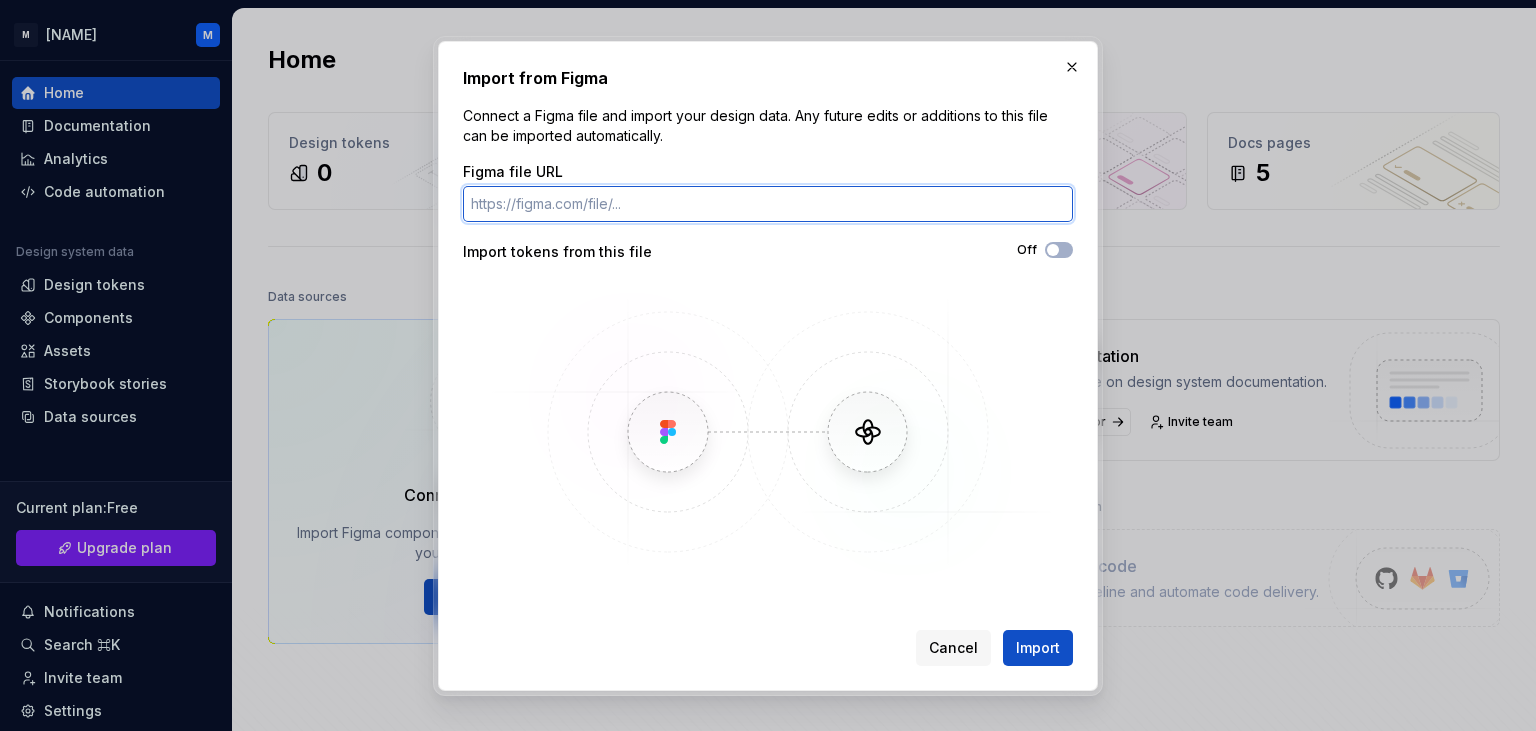 paste on "https://www.figma.com/proto/jZwdhEK7XKgGR37X14FU7p/-Preview-Only----E-Wallet-Mobile-App-Design--Community-?node-id=0-1&t=Hpji9ty9JqHk16yn-1" 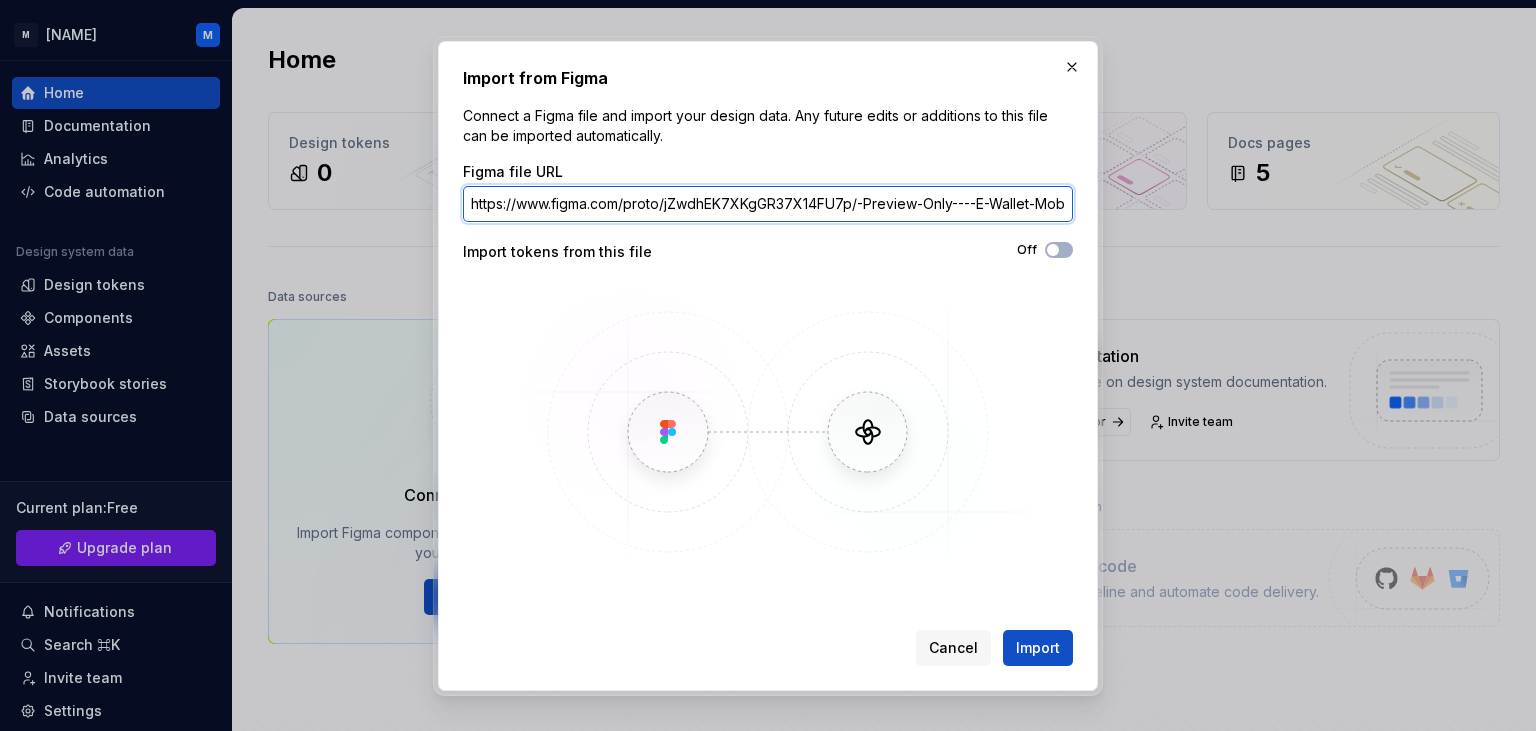 scroll, scrollTop: 0, scrollLeft: 449, axis: horizontal 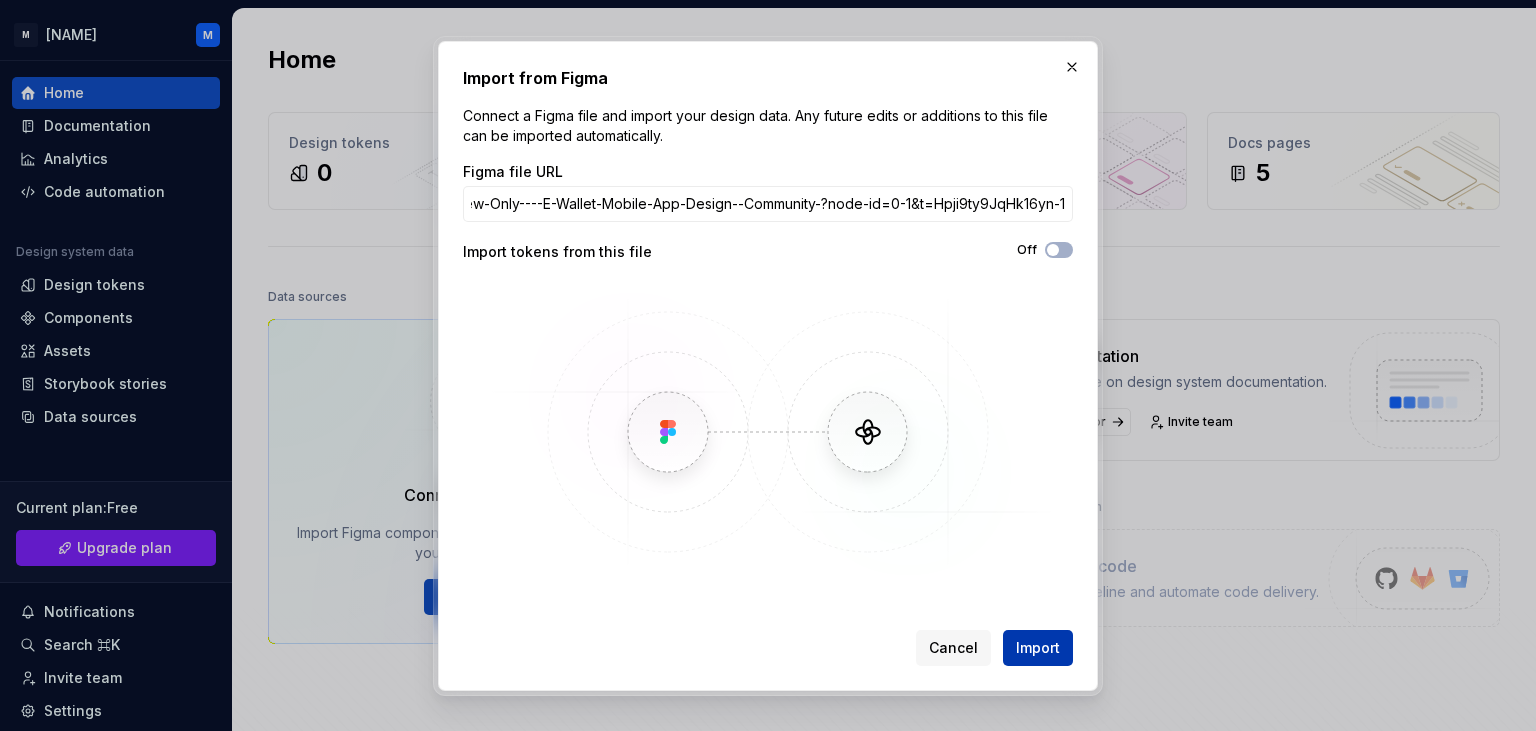 click on "Import" at bounding box center [1038, 648] 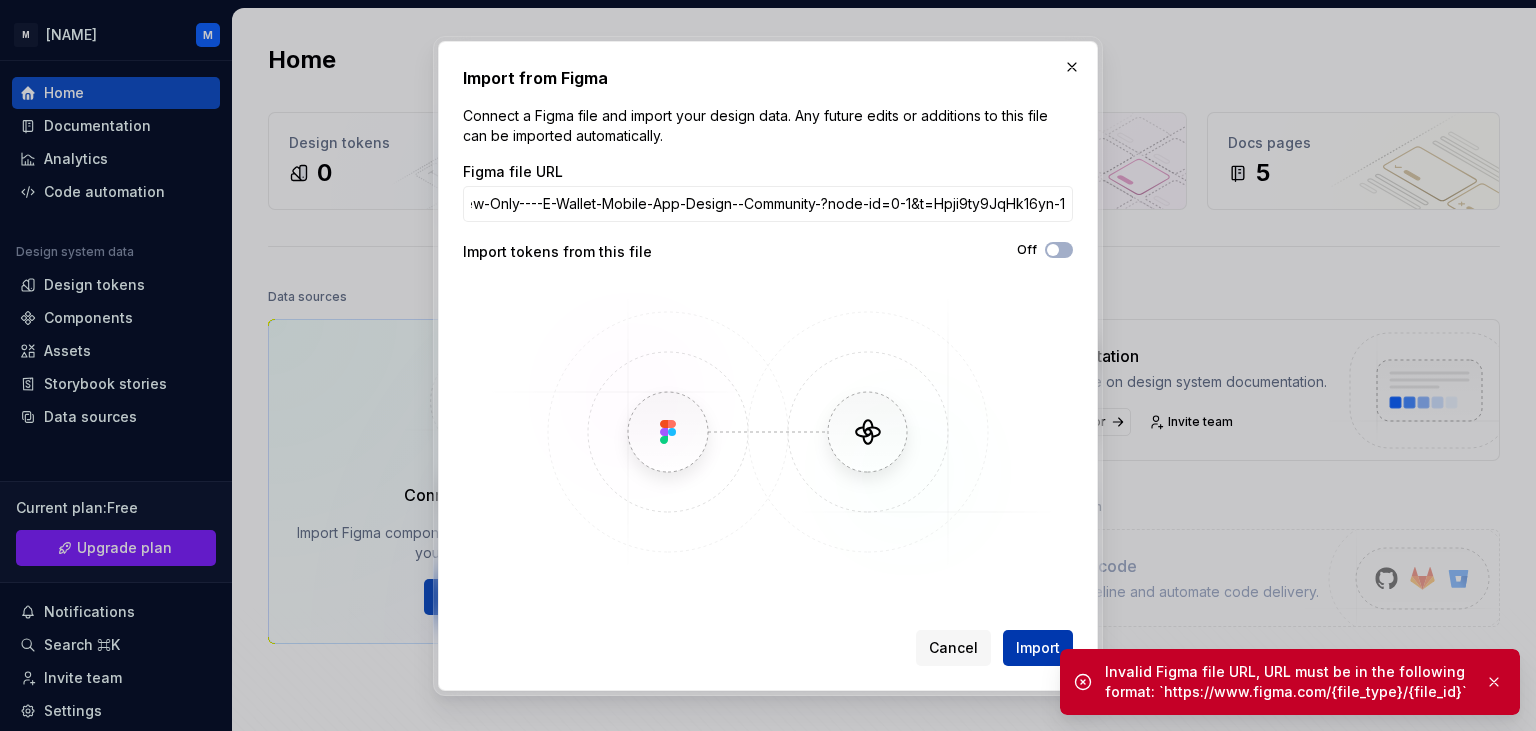 click on "Import" at bounding box center (1038, 648) 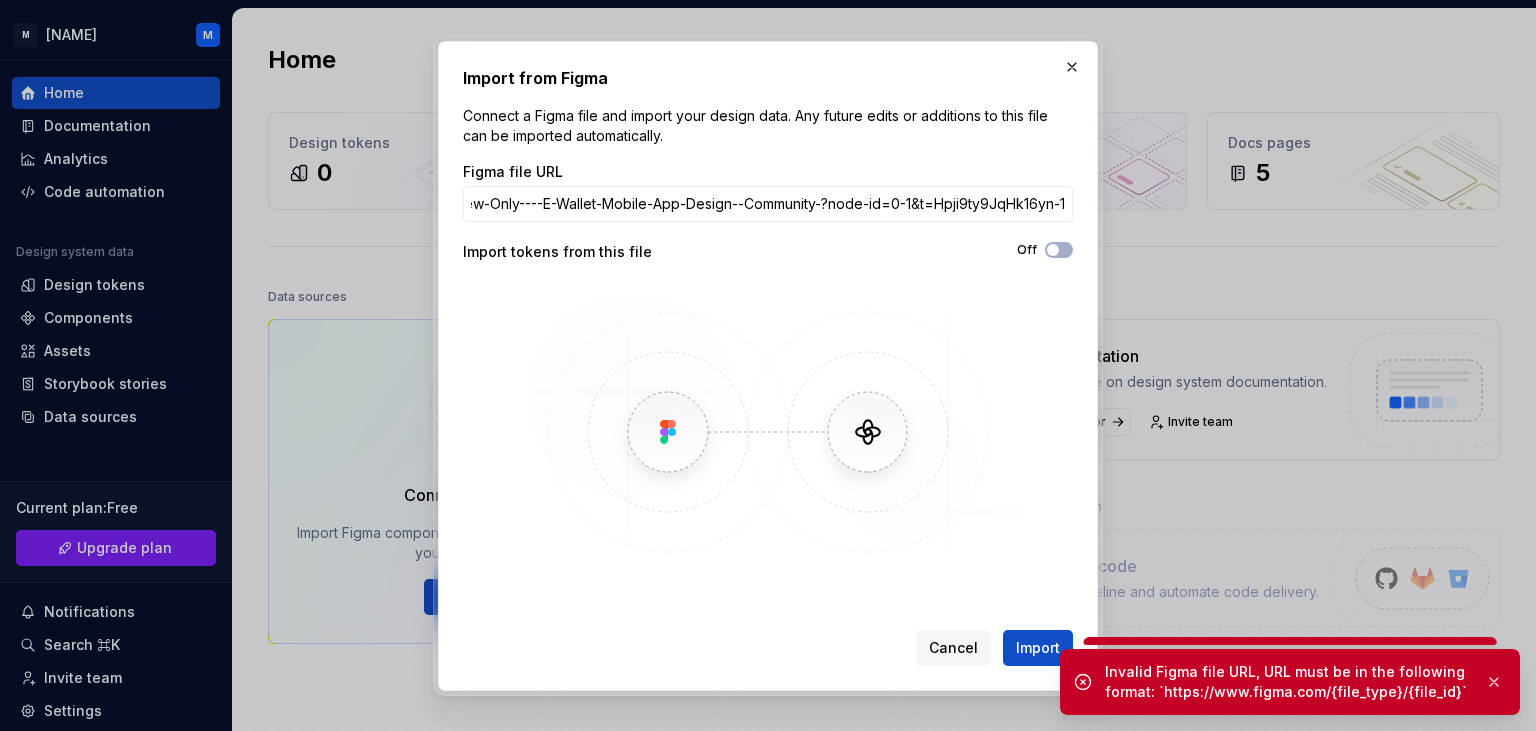 click on "Figma file URL https://www.figma.com/proto/jZwdhEK7XKgGR37X14FU7p/-Preview-Only----E-Wallet-Mobile-App-Design--Community-?node-id=0-1&t=Hpji9ty9JqHk16yn-1" at bounding box center [768, 192] 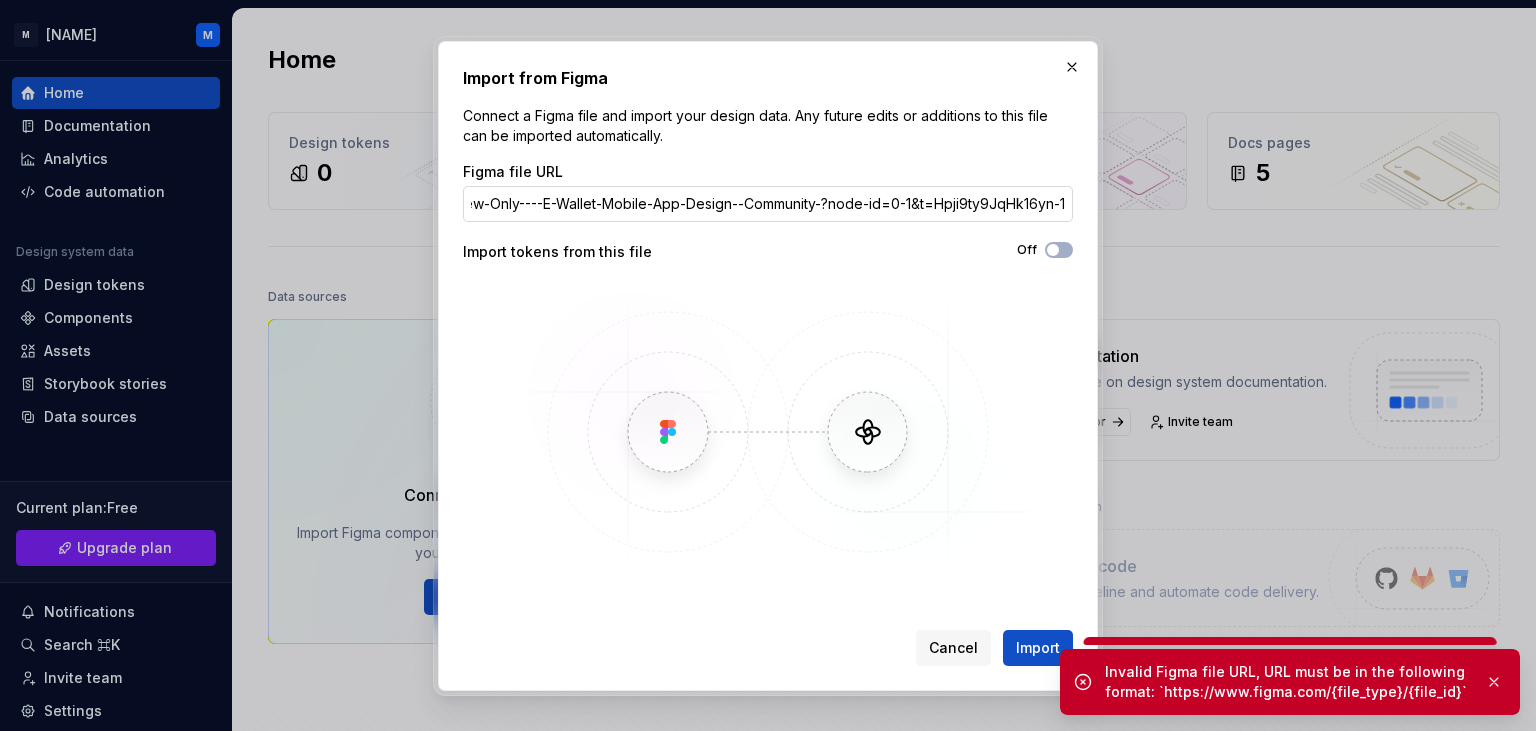 click on "https://www.figma.com/proto/jZwdhEK7XKgGR37X14FU7p/-Preview-Only----E-Wallet-Mobile-App-Design--Community-?node-id=0-1&t=Hpji9ty9JqHk16yn-1" at bounding box center (768, 204) 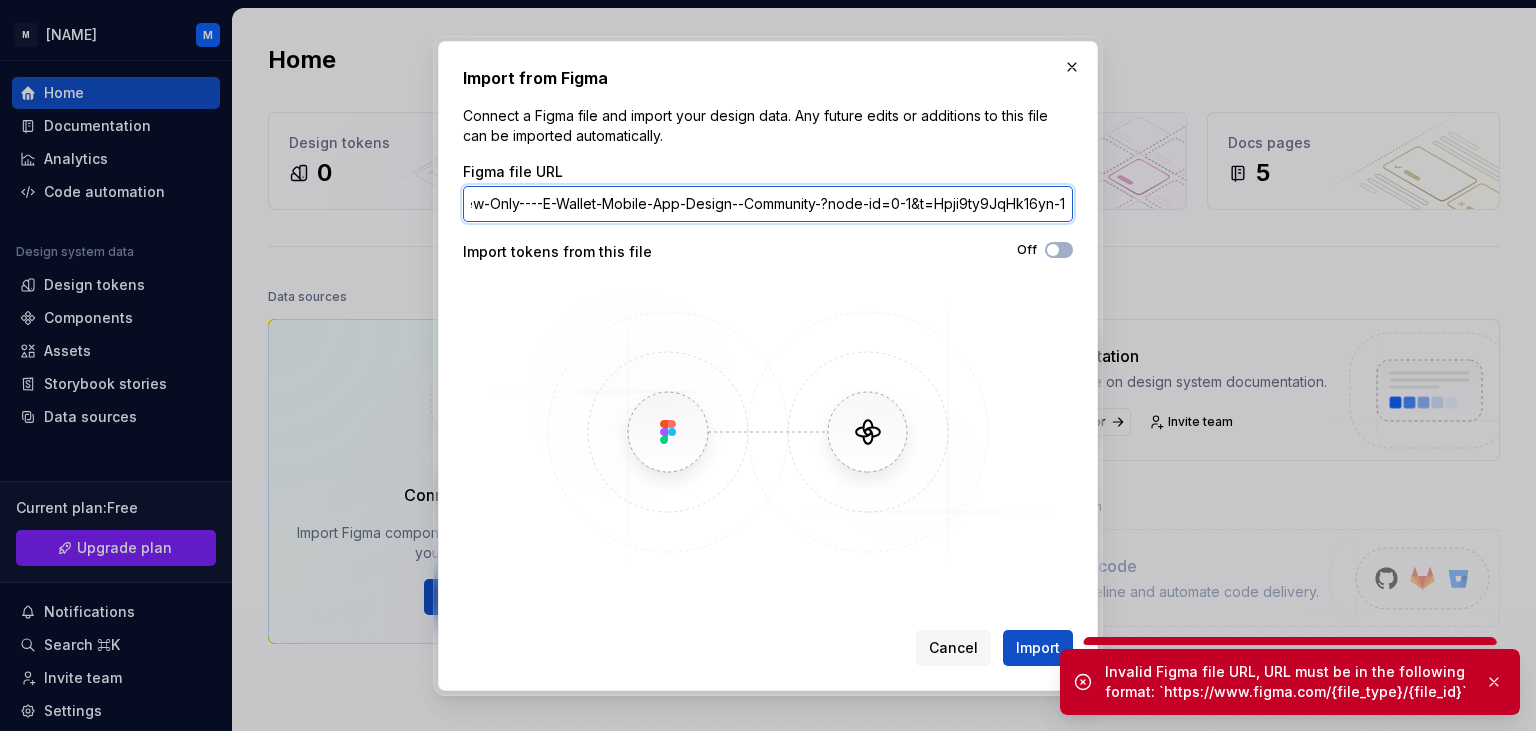 paste on "design/jZwdhEK7XKgGR37X14FU7p/-Preview-Only----E-Wallet-Mobile-App-Design--Community-?node-id=0-1&p=f&t=Hpji9ty9JqHk16yn-0" 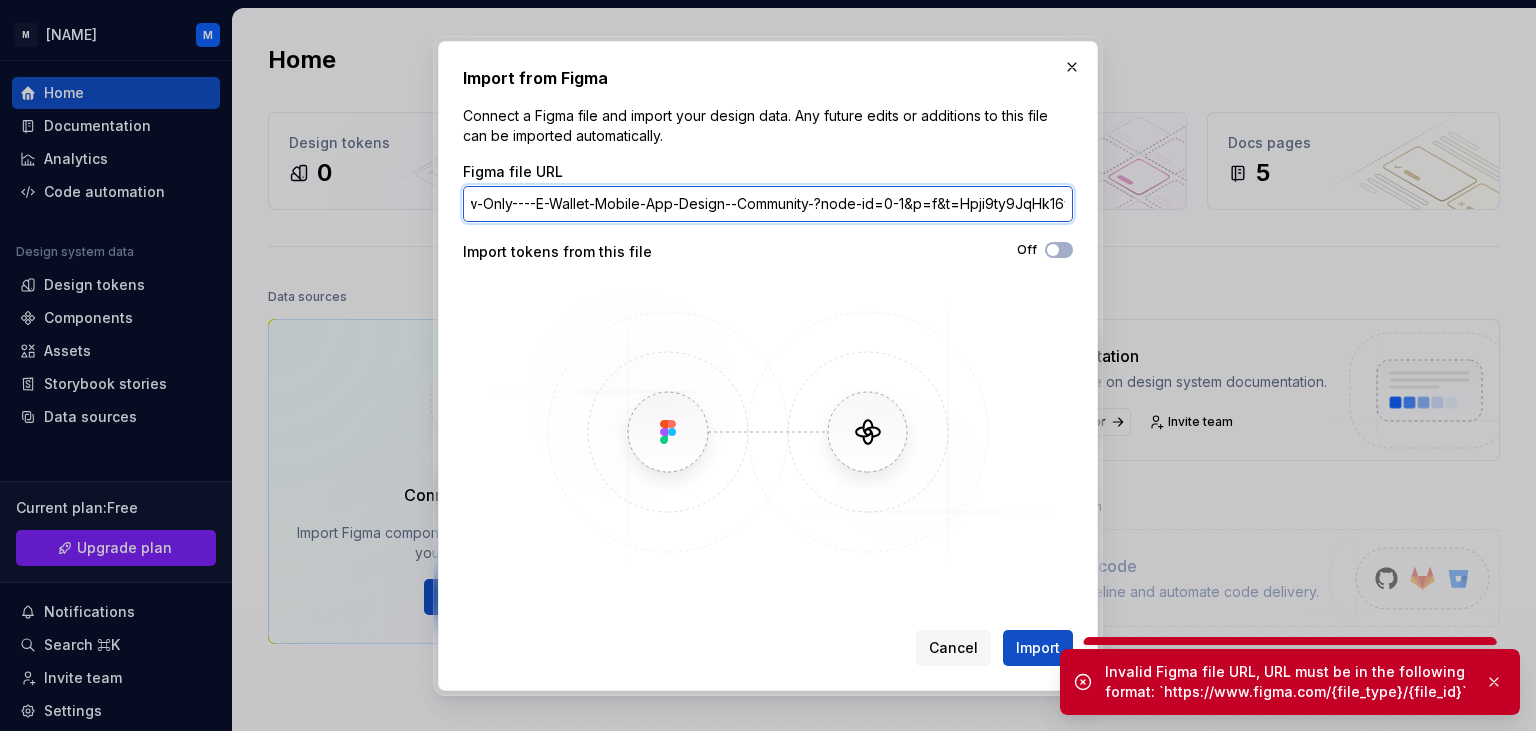 scroll, scrollTop: 0, scrollLeft: 494, axis: horizontal 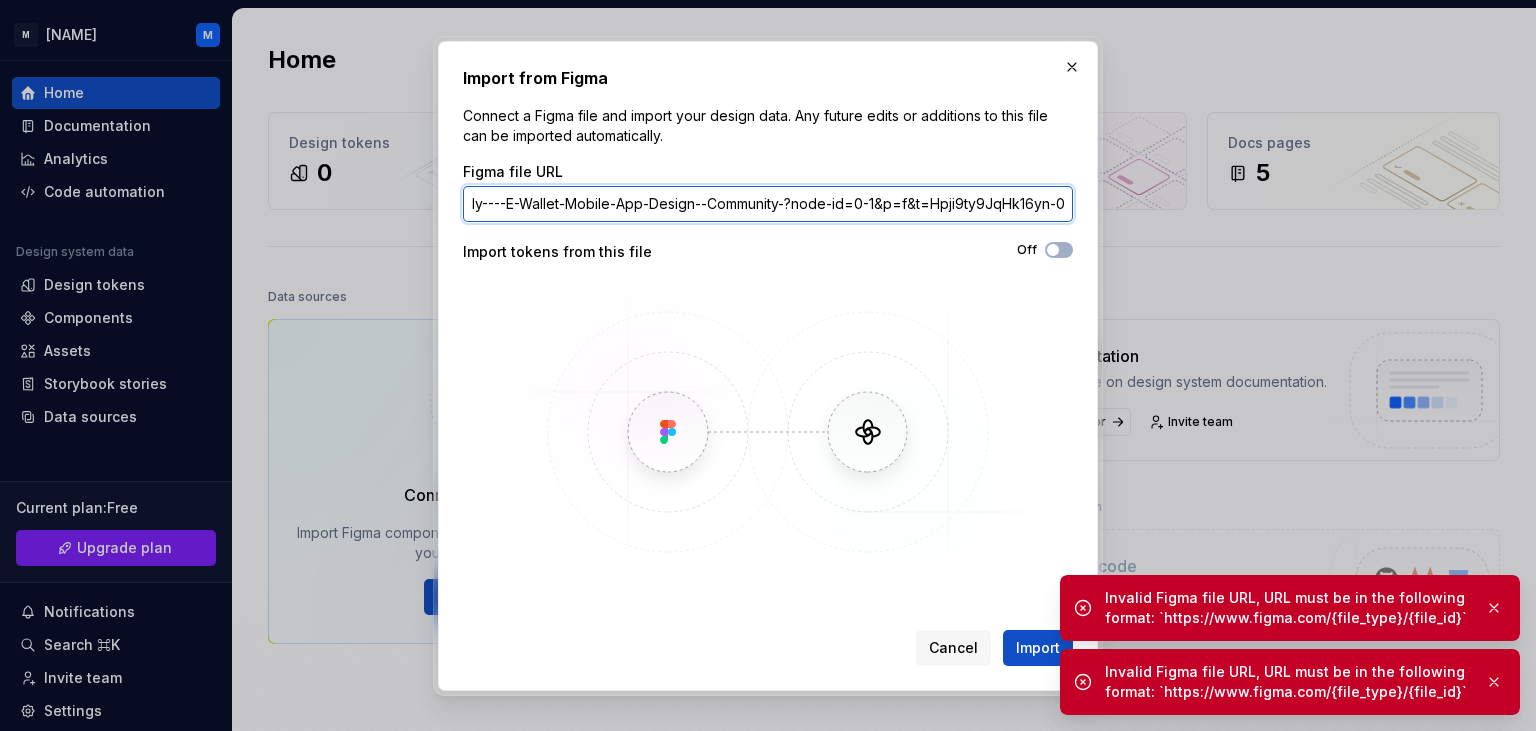 type on "https://www.figma.com/design/jZwdhEK7XKgGR37X14FU7p/-Preview-Only----E-Wallet-Mobile-App-Design--Community-?node-id=0-1&p=f&t=Hpji9ty9JqHk16yn-0" 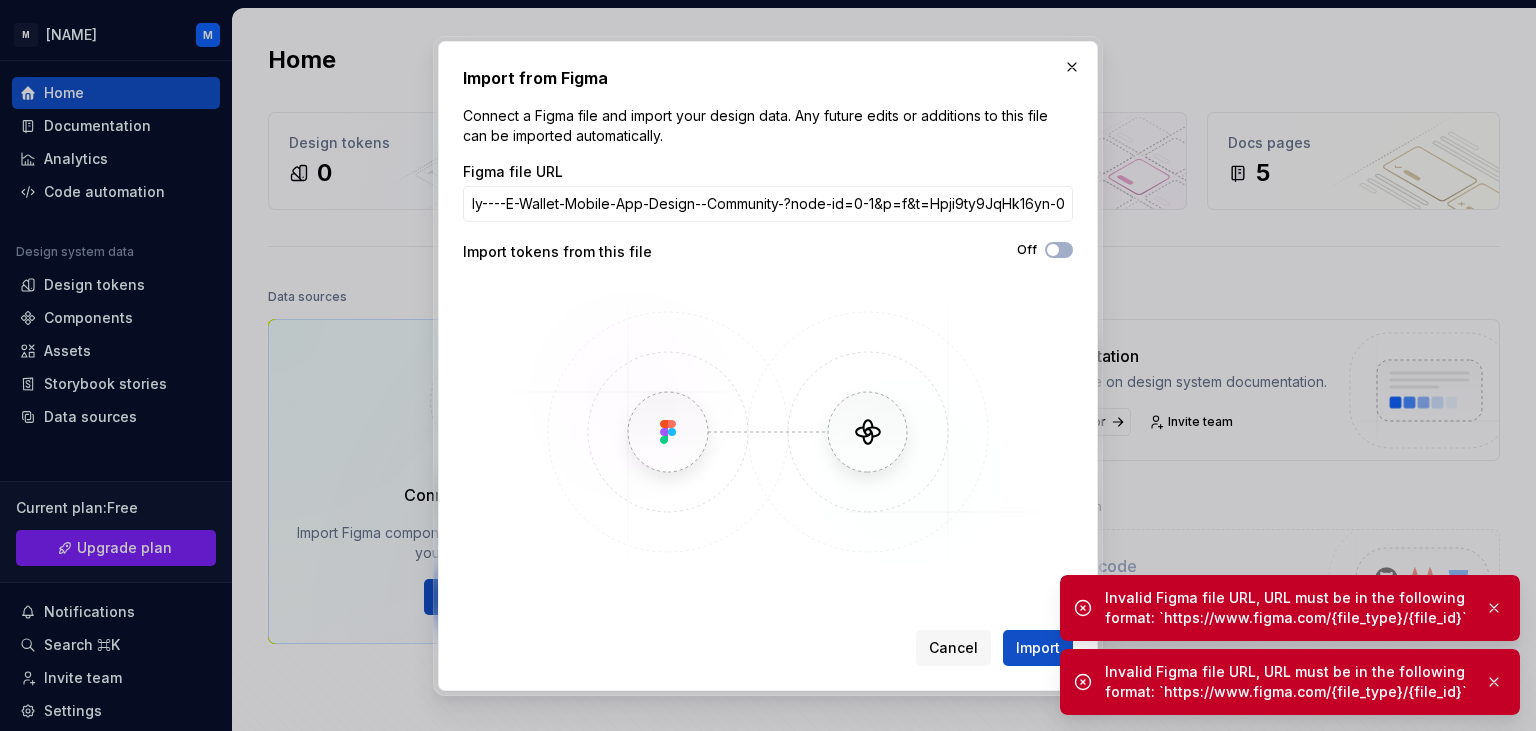 click on "Invalid Figma file URL, URL must be in the following format: `https://www.figma.com/{file_type}/{file_id}` Invalid Figma file URL, URL must be in the following format: `https://www.figma.com/{file_type}/{file_id}`" at bounding box center [1290, 641] 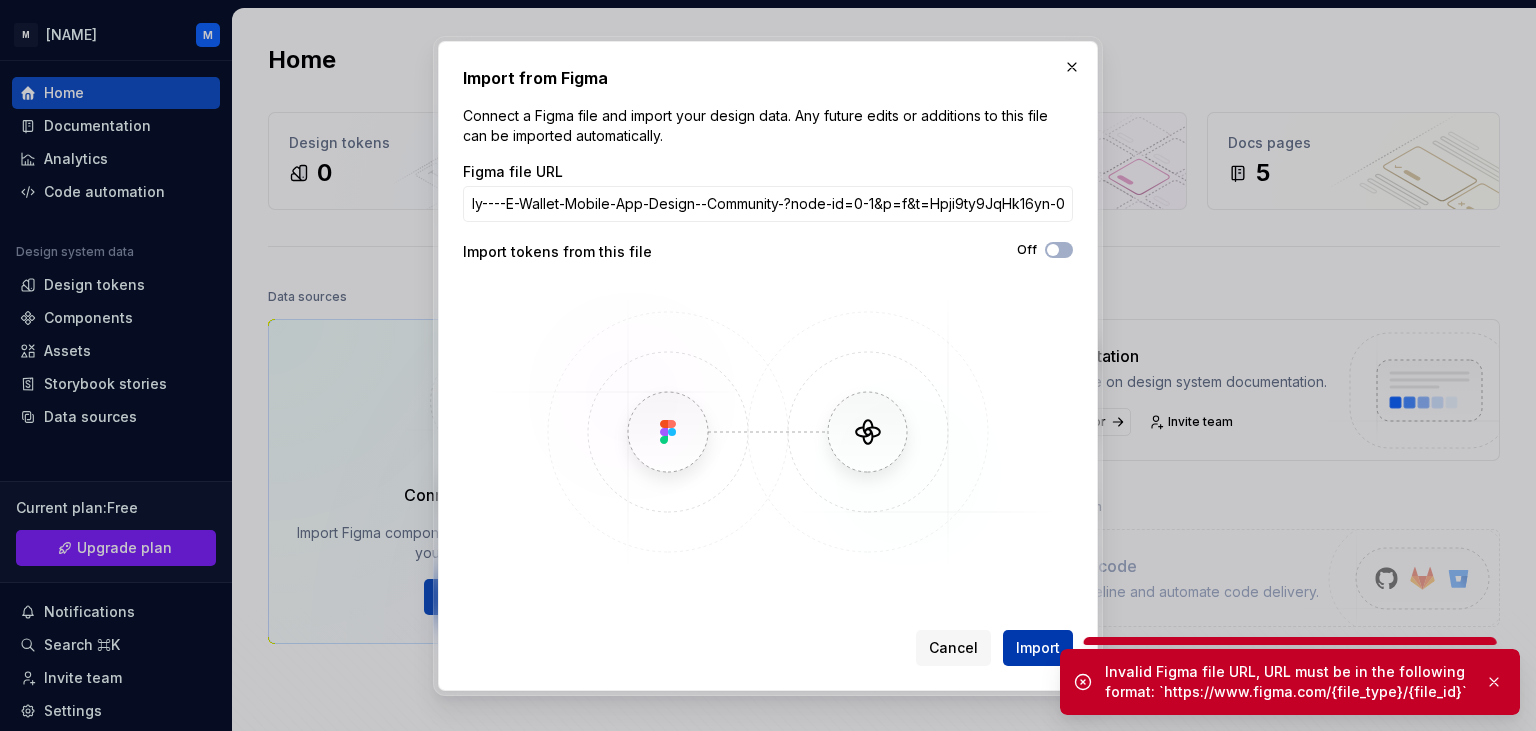 click on "Import" at bounding box center (1038, 648) 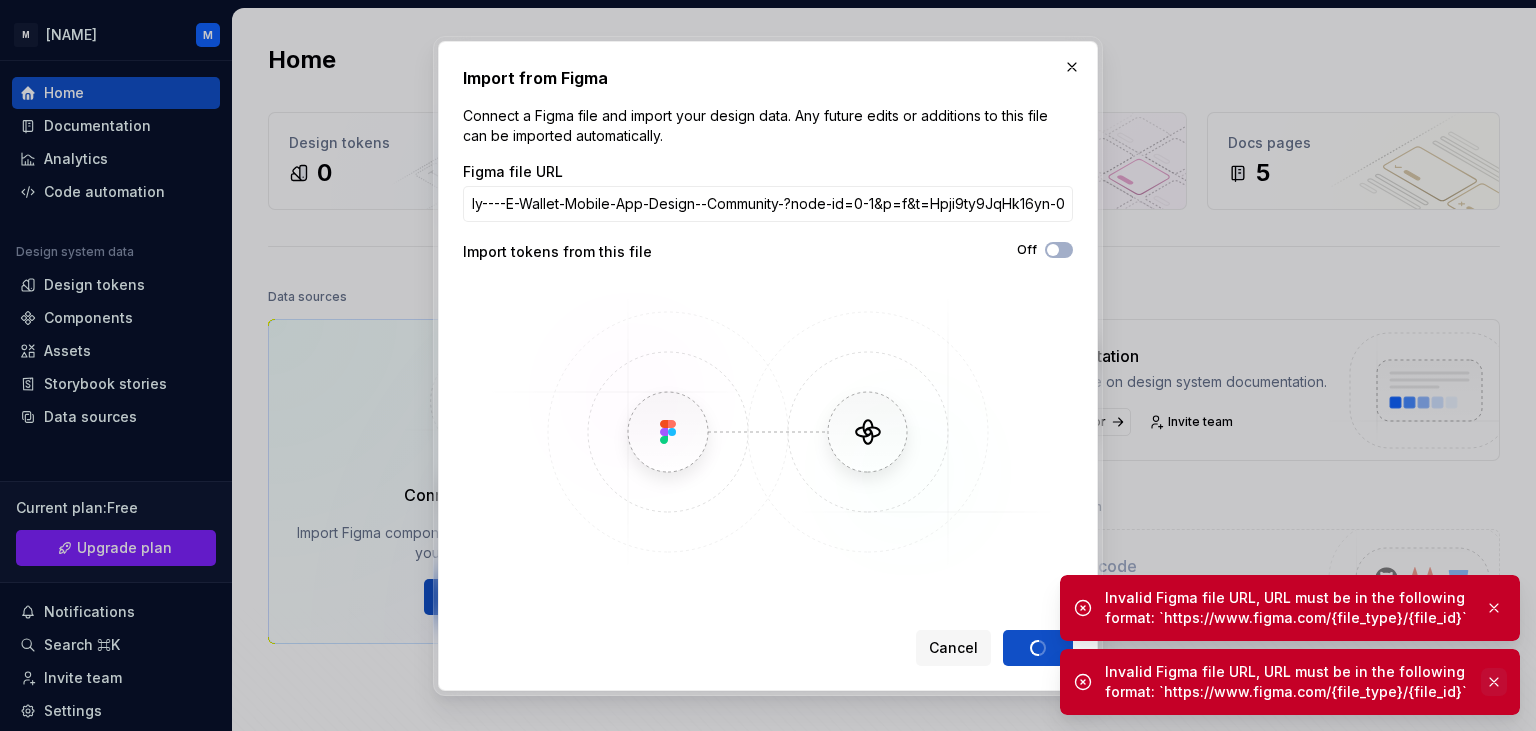 click at bounding box center (1494, 682) 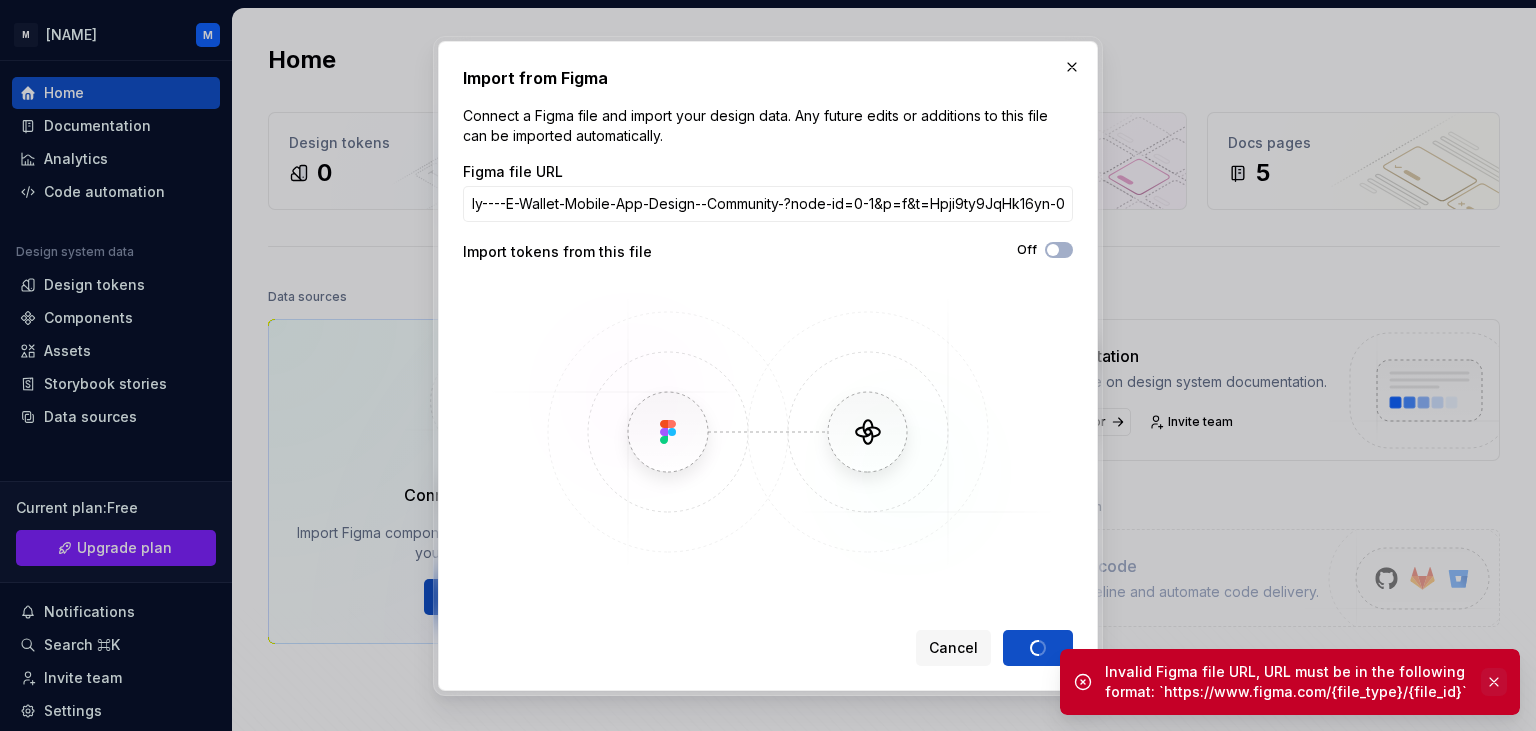 click at bounding box center [1494, 682] 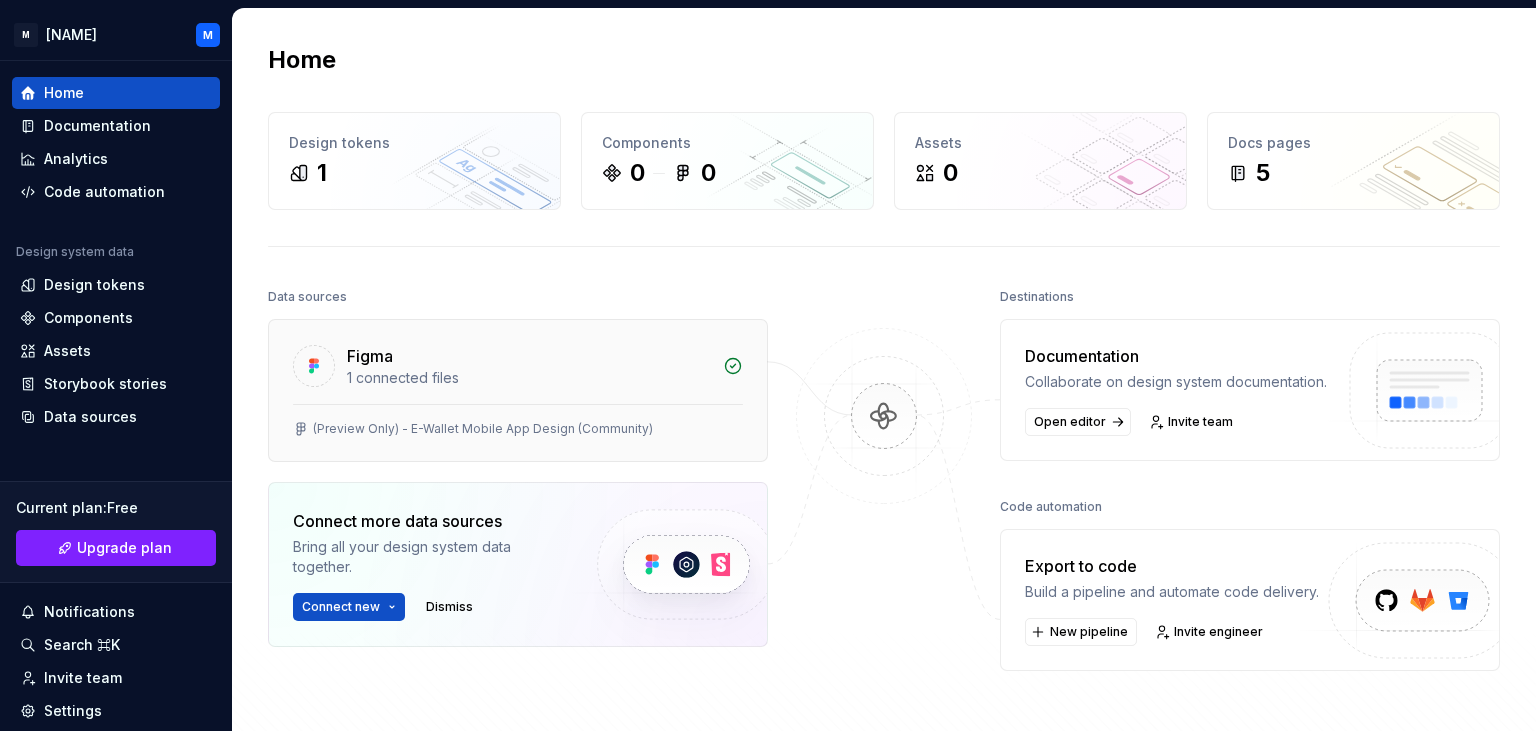 click on "Figma" at bounding box center [529, 356] 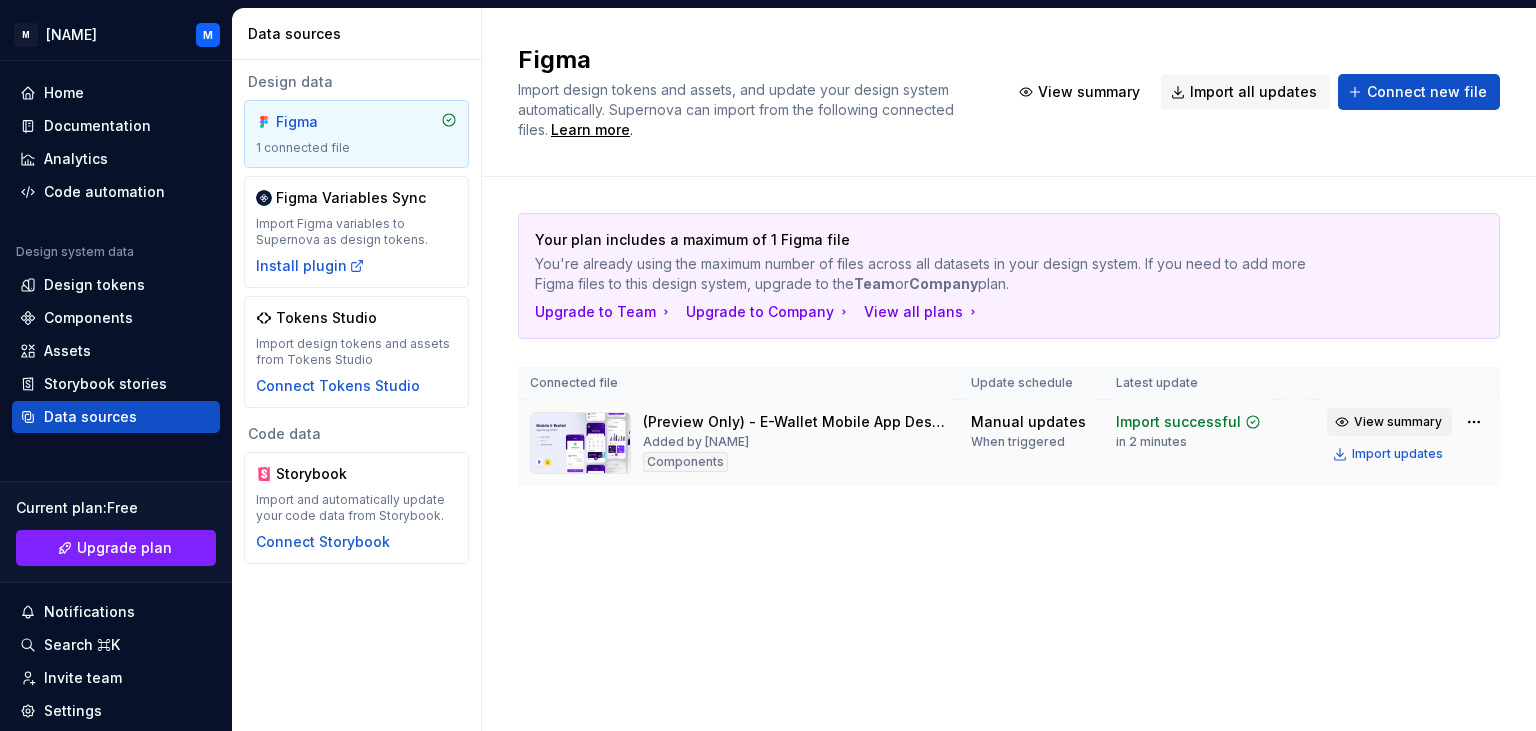 click on "View summary" at bounding box center (1398, 422) 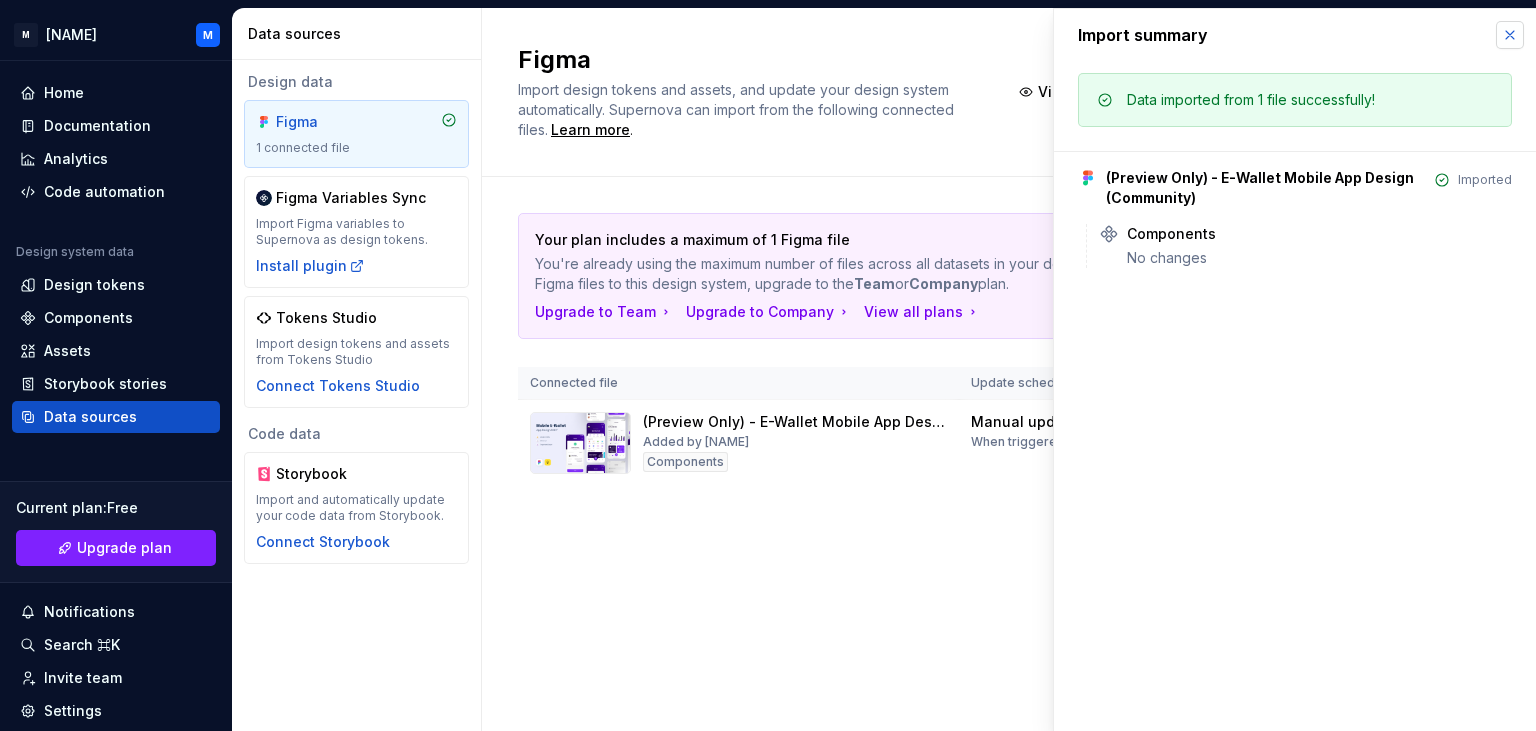 click at bounding box center (1510, 35) 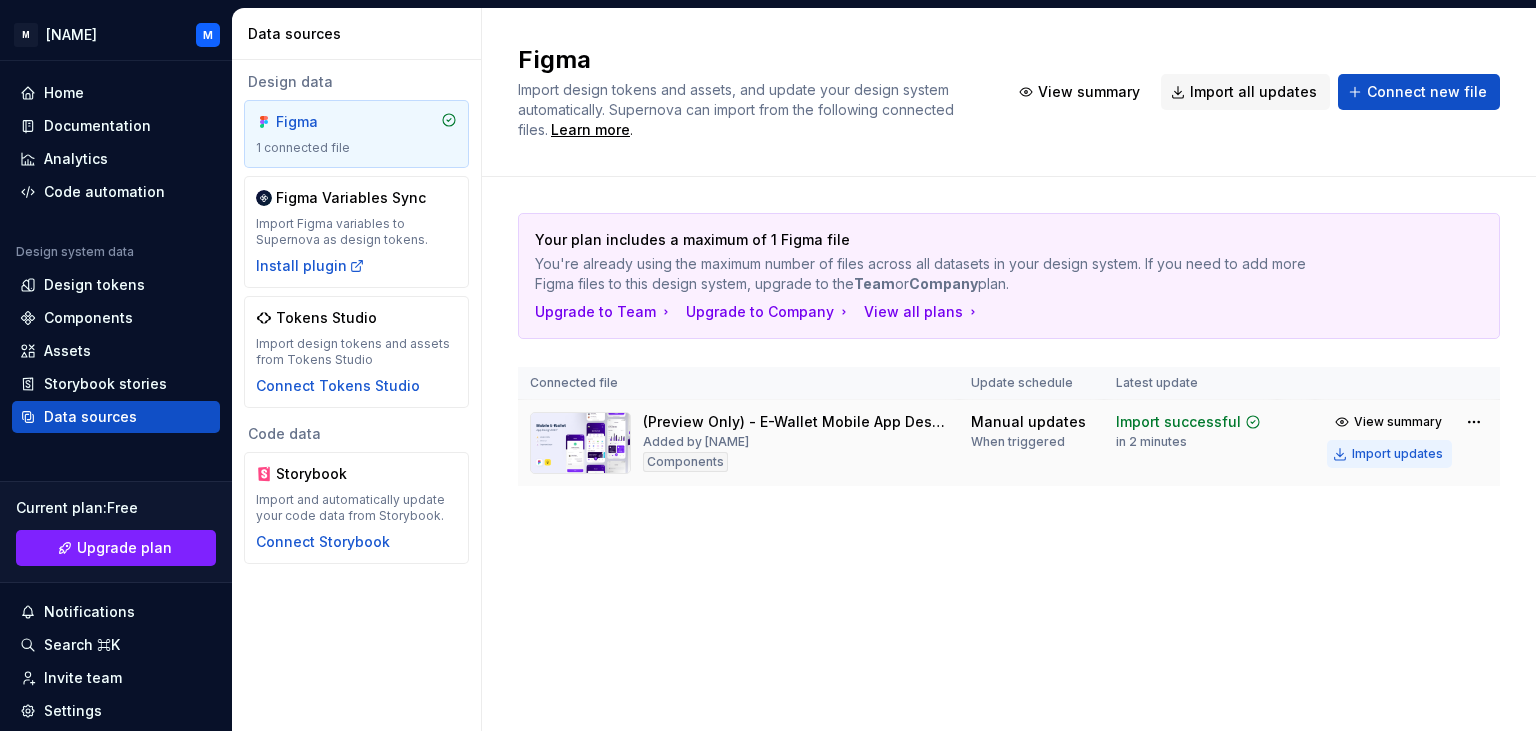 click on "Import updates" at bounding box center [1397, 454] 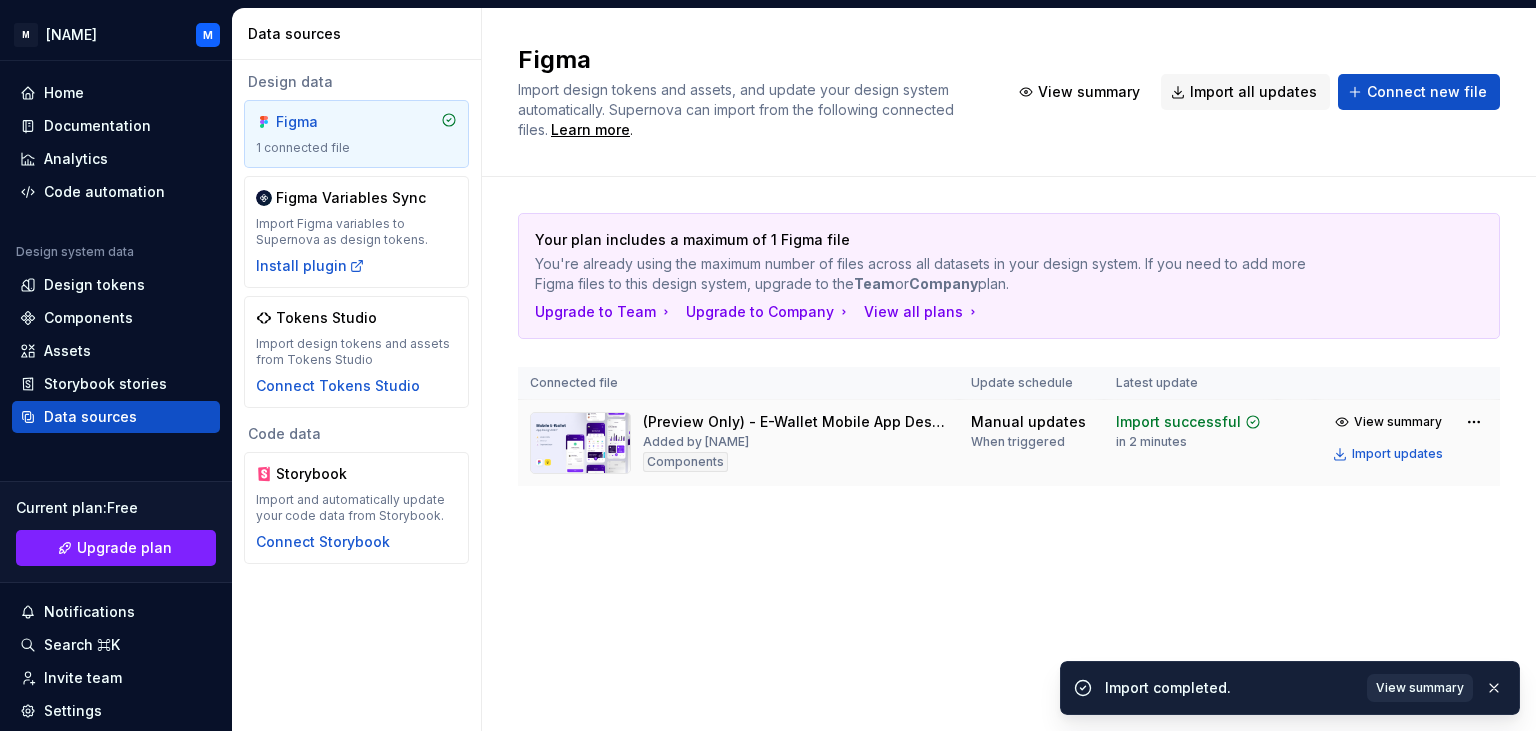 click on "View summary" at bounding box center [1420, 688] 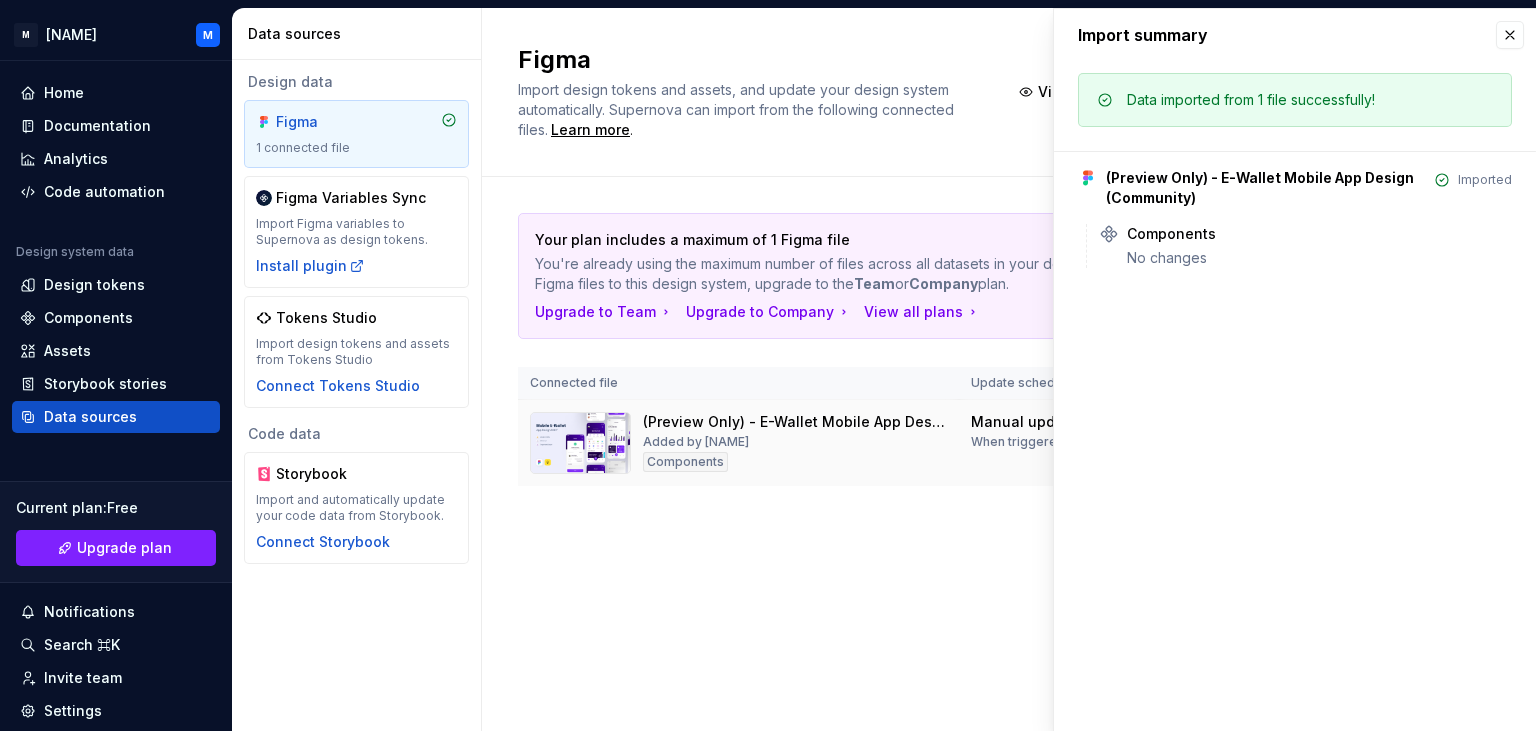 click on "Data imported from 1 file successfully!" at bounding box center (1295, 100) 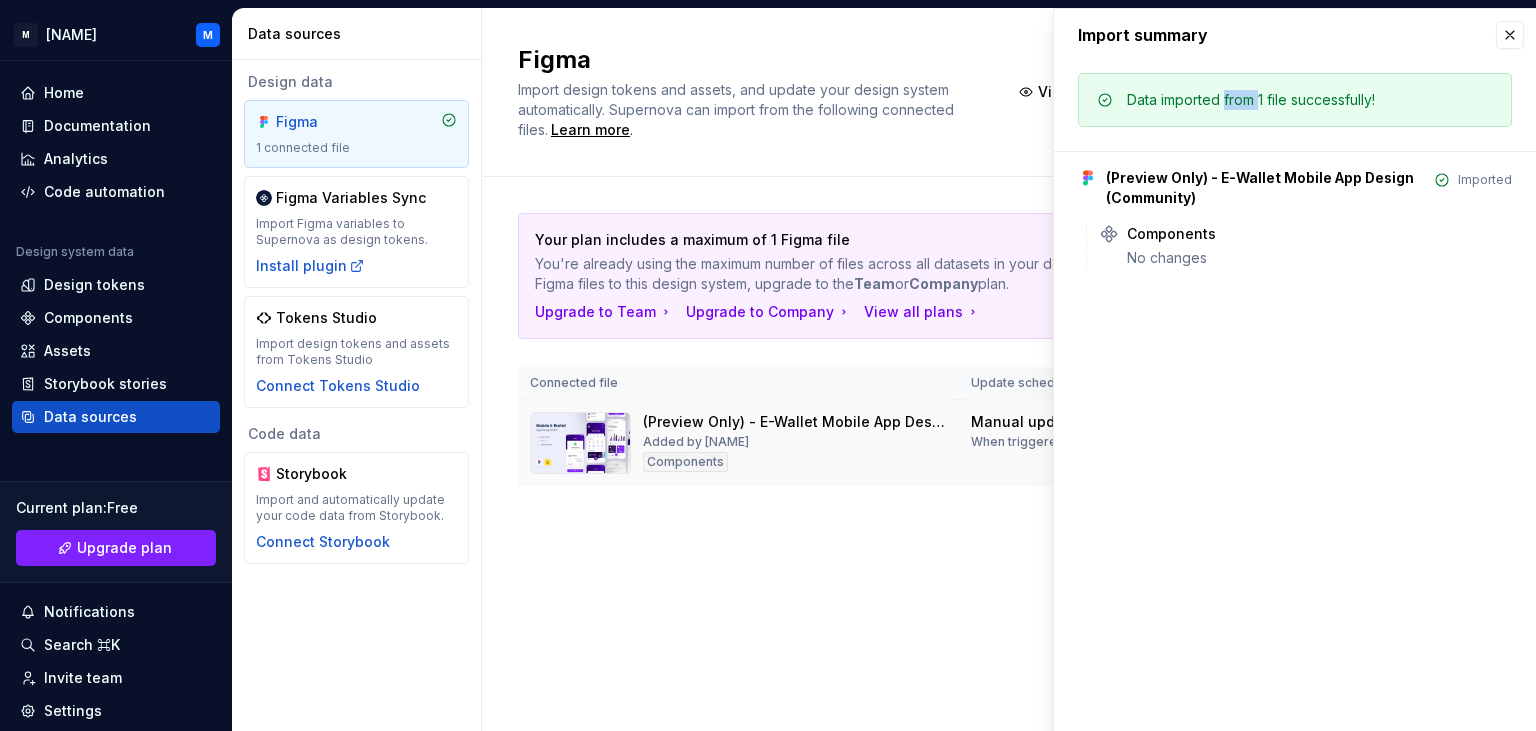 click on "Data imported from 1 file successfully!" at bounding box center (1295, 100) 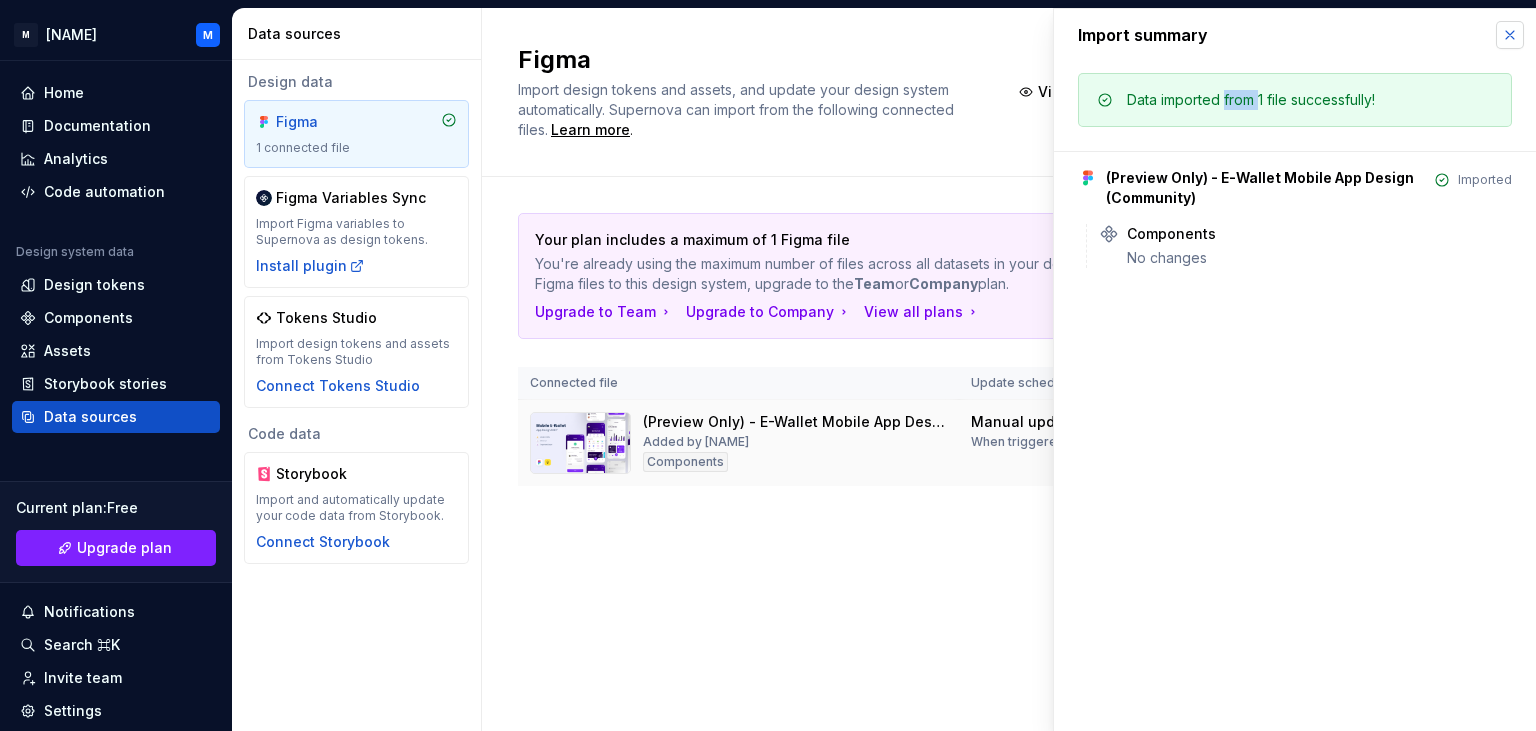 click at bounding box center [1510, 35] 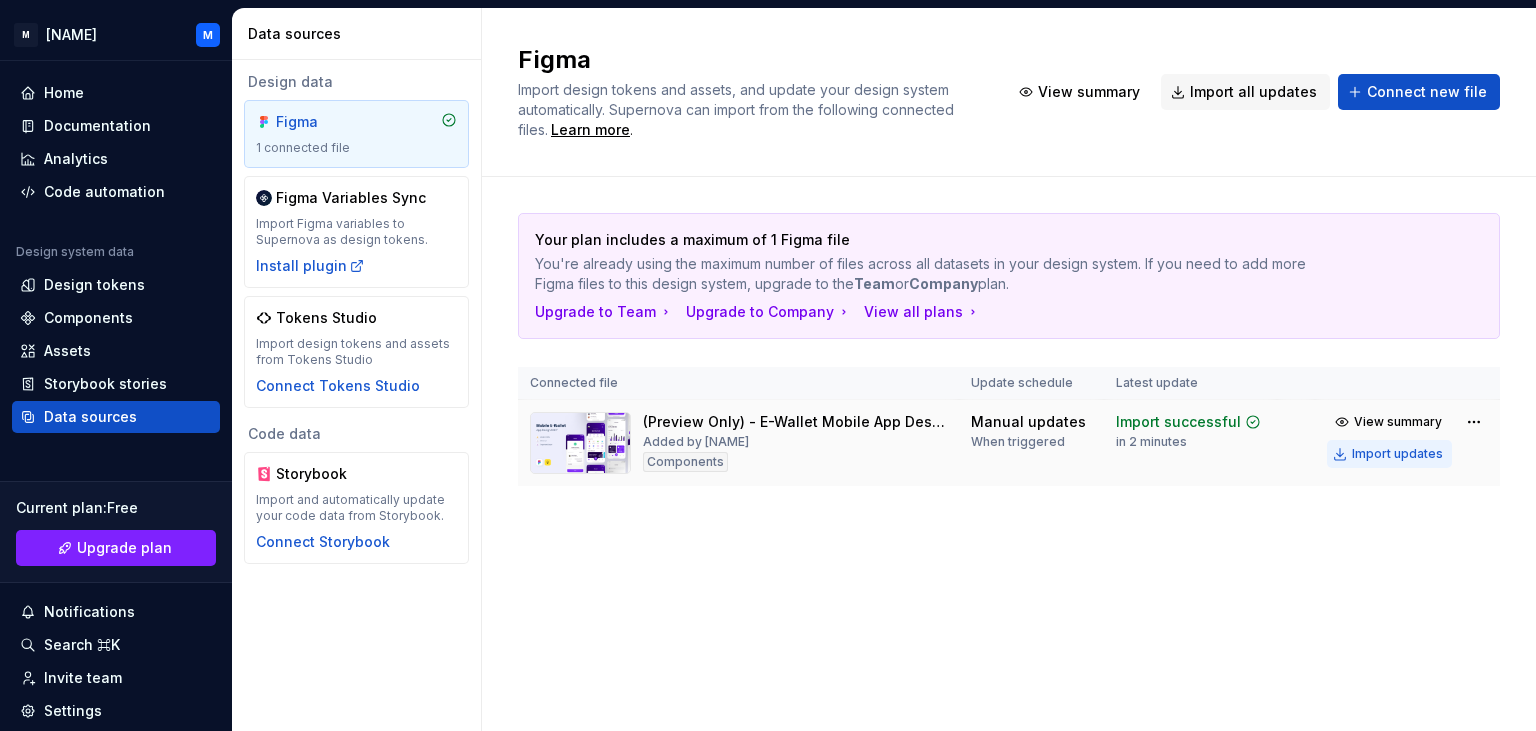 click on "Import updates" at bounding box center (1397, 454) 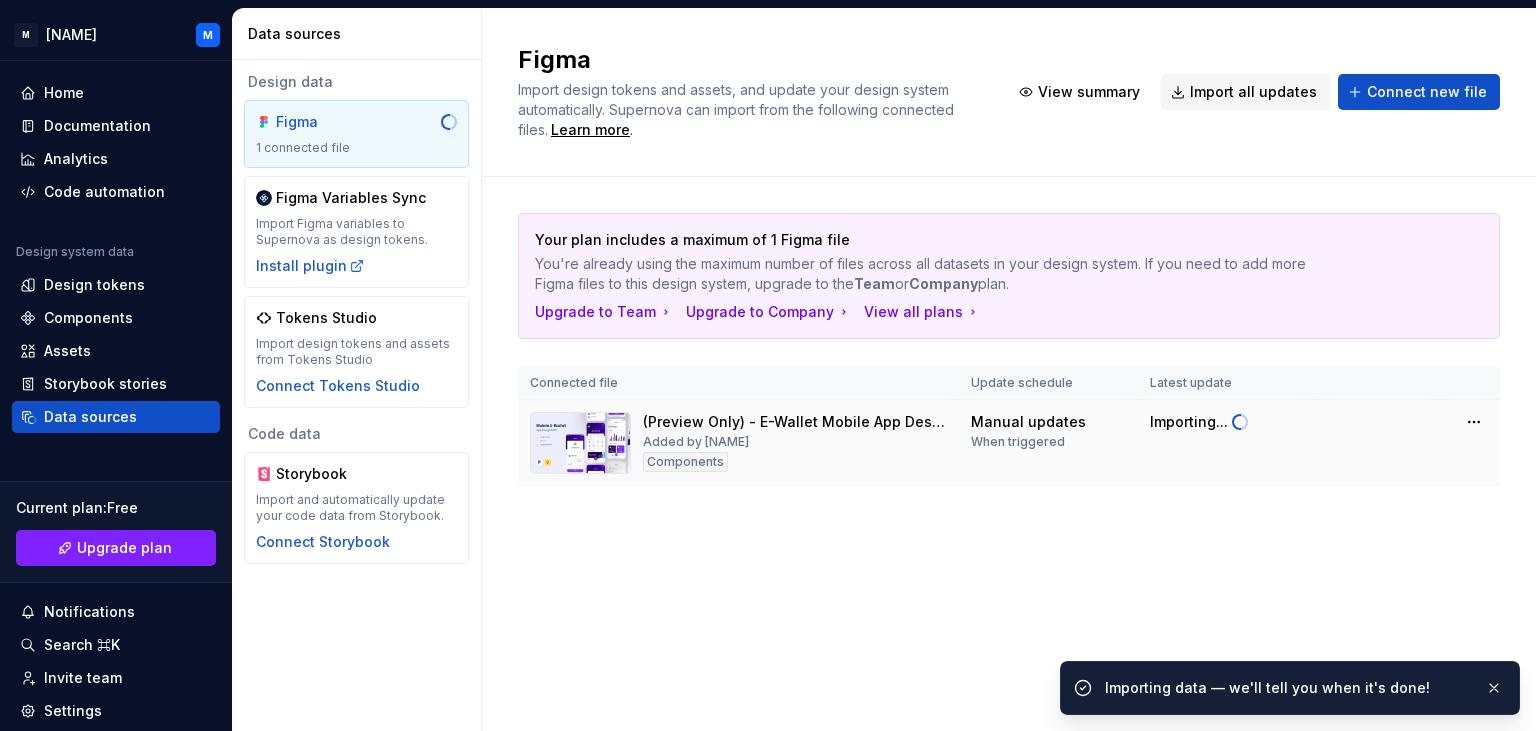 click on "Your plan includes a maximum of 1 Figma file You're already using the maximum number of files across all datasets in your design system. If you need to add more Figma files to this design system, upgrade to the  Team  or  Company  plan. Upgrade to Team Upgrade to Company View all plans Connected file Update schedule Latest update (Preview Only) - E-Wallet Mobile App Design (Community) Added by Mayank Components  Manual updates When triggered Importing..." at bounding box center [1009, 369] 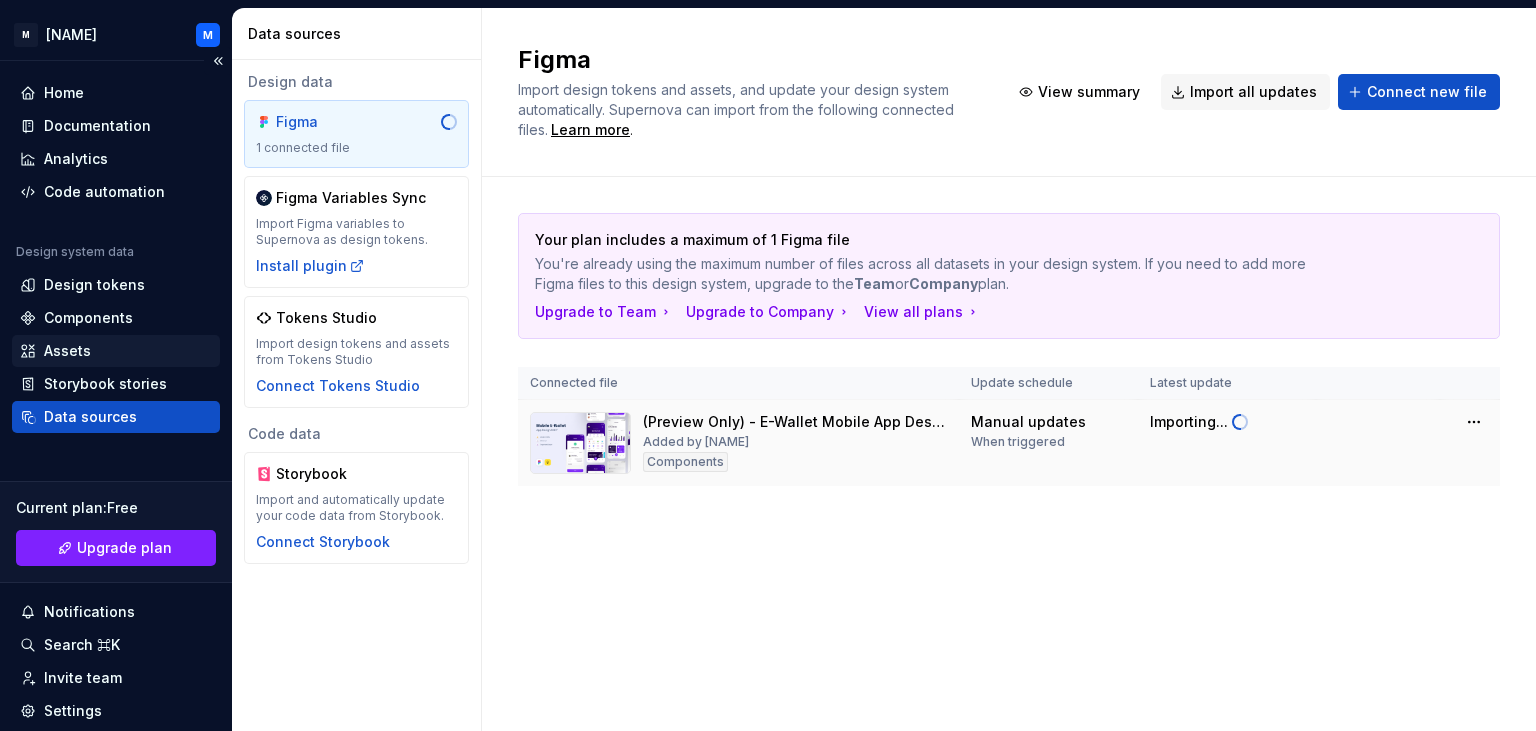 click on "Assets" at bounding box center (116, 351) 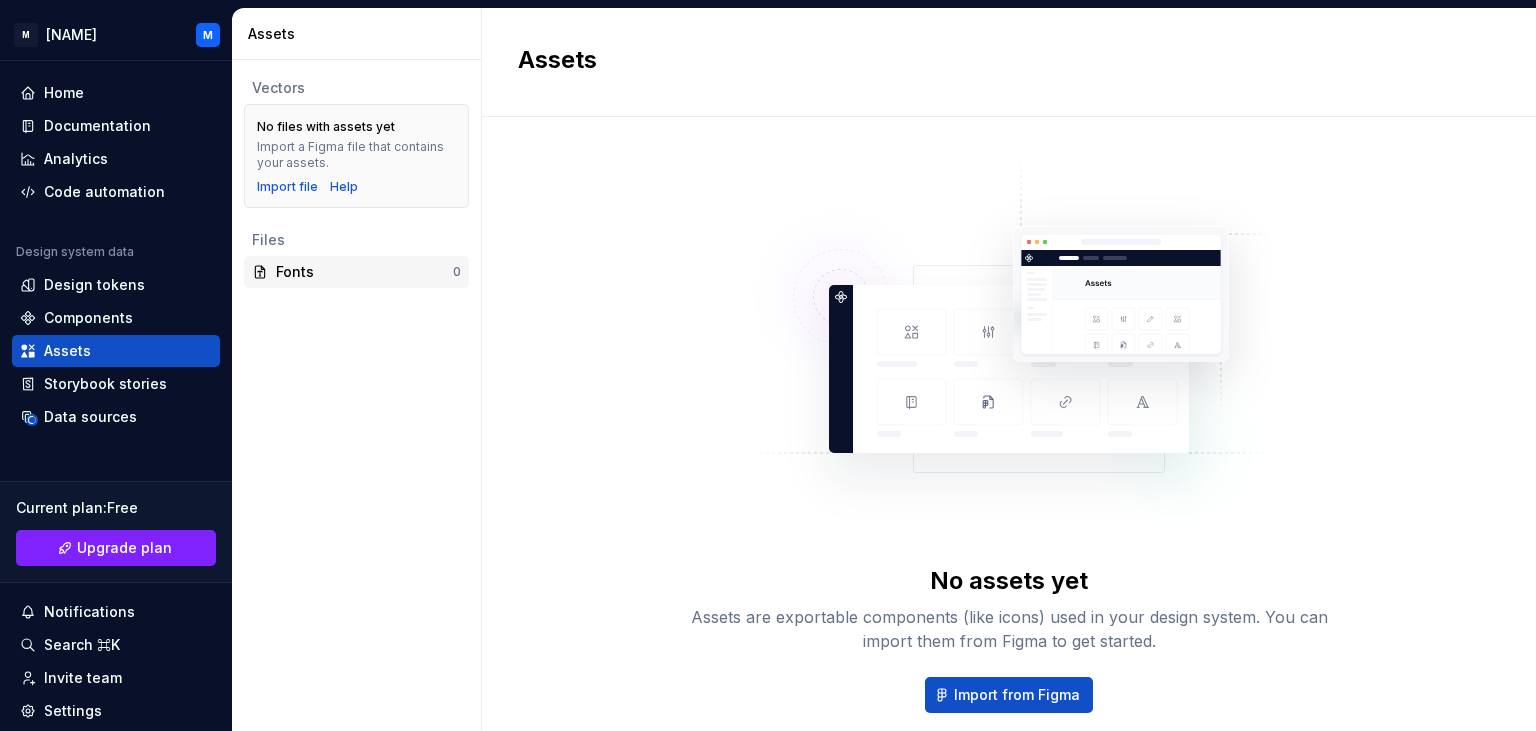 click on "Fonts" at bounding box center [364, 272] 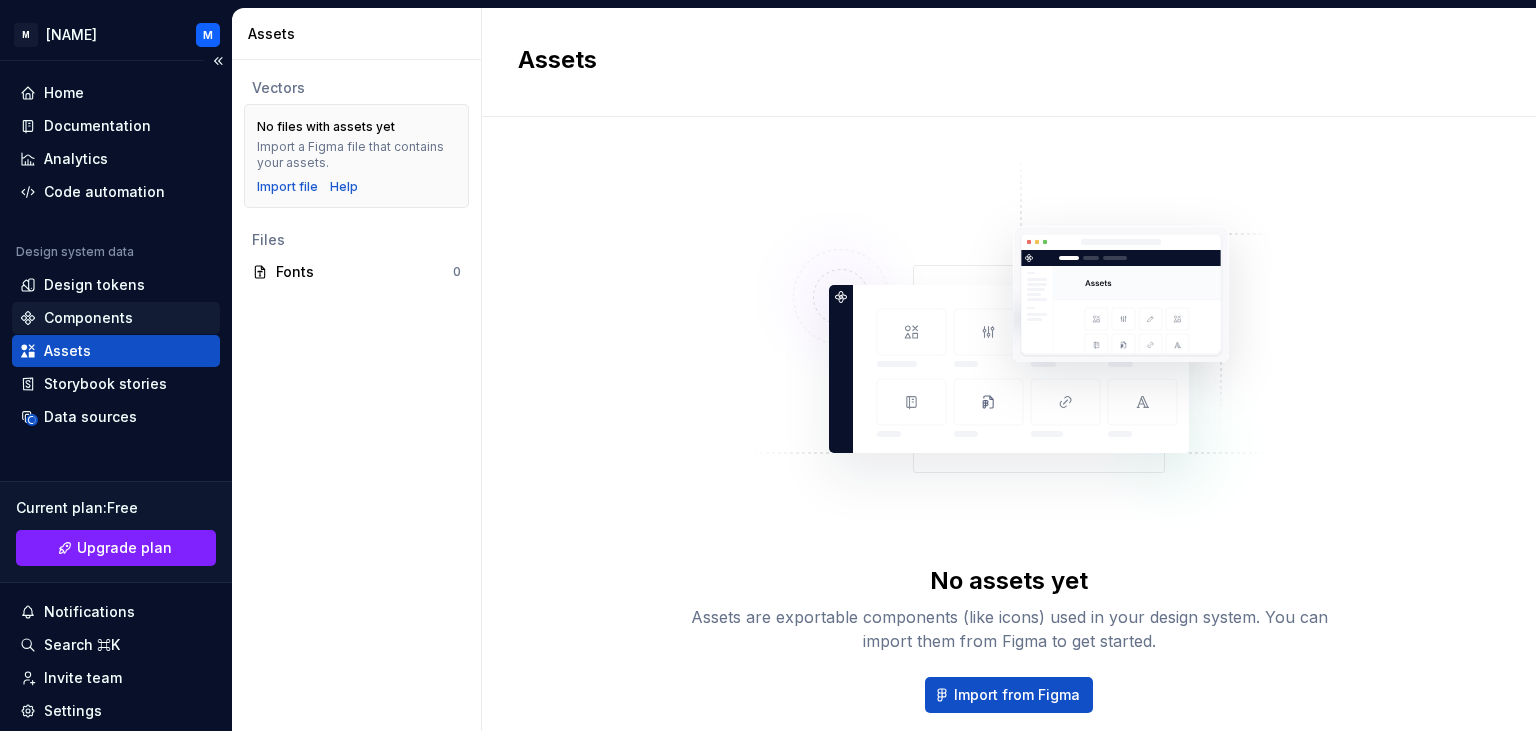 click on "Components" at bounding box center [116, 318] 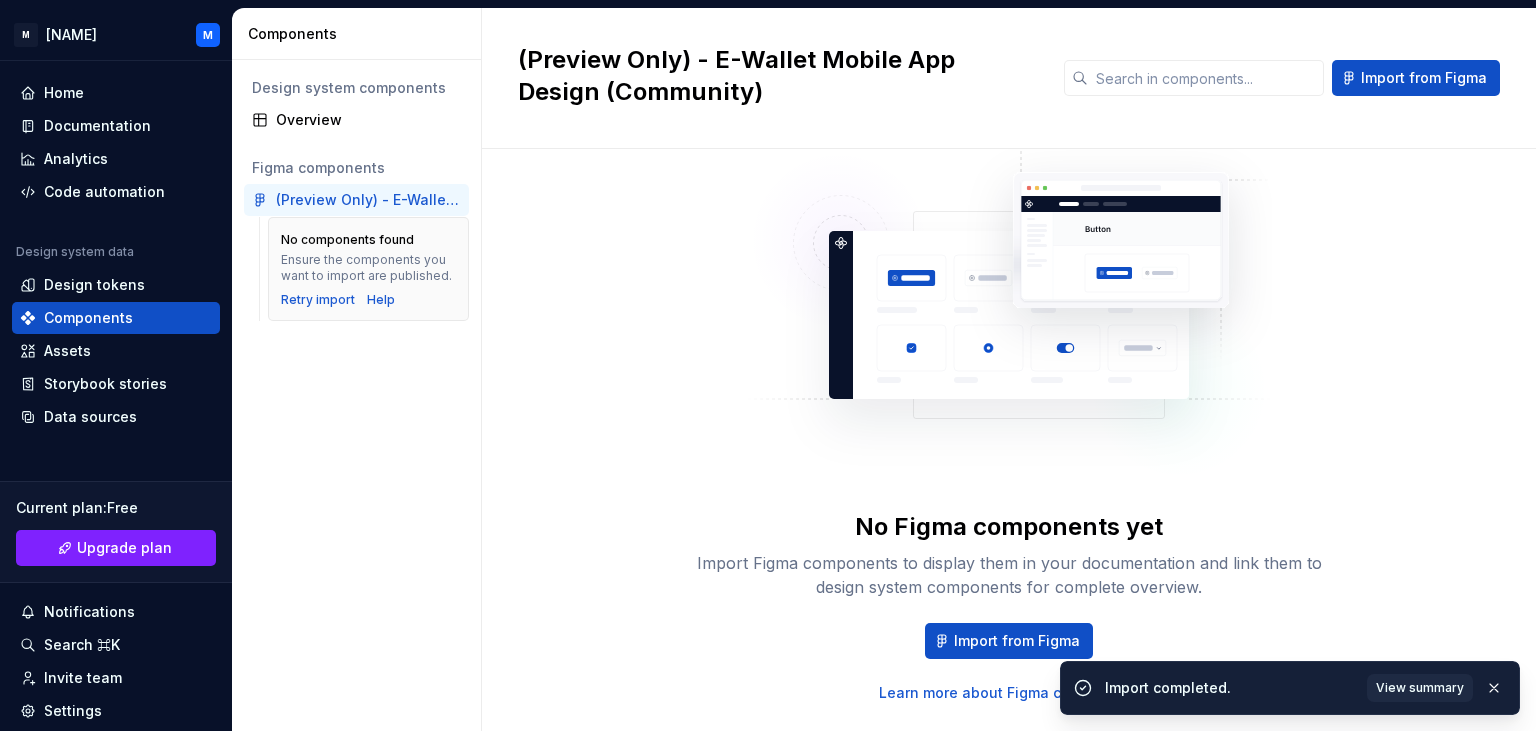 scroll, scrollTop: 134, scrollLeft: 0, axis: vertical 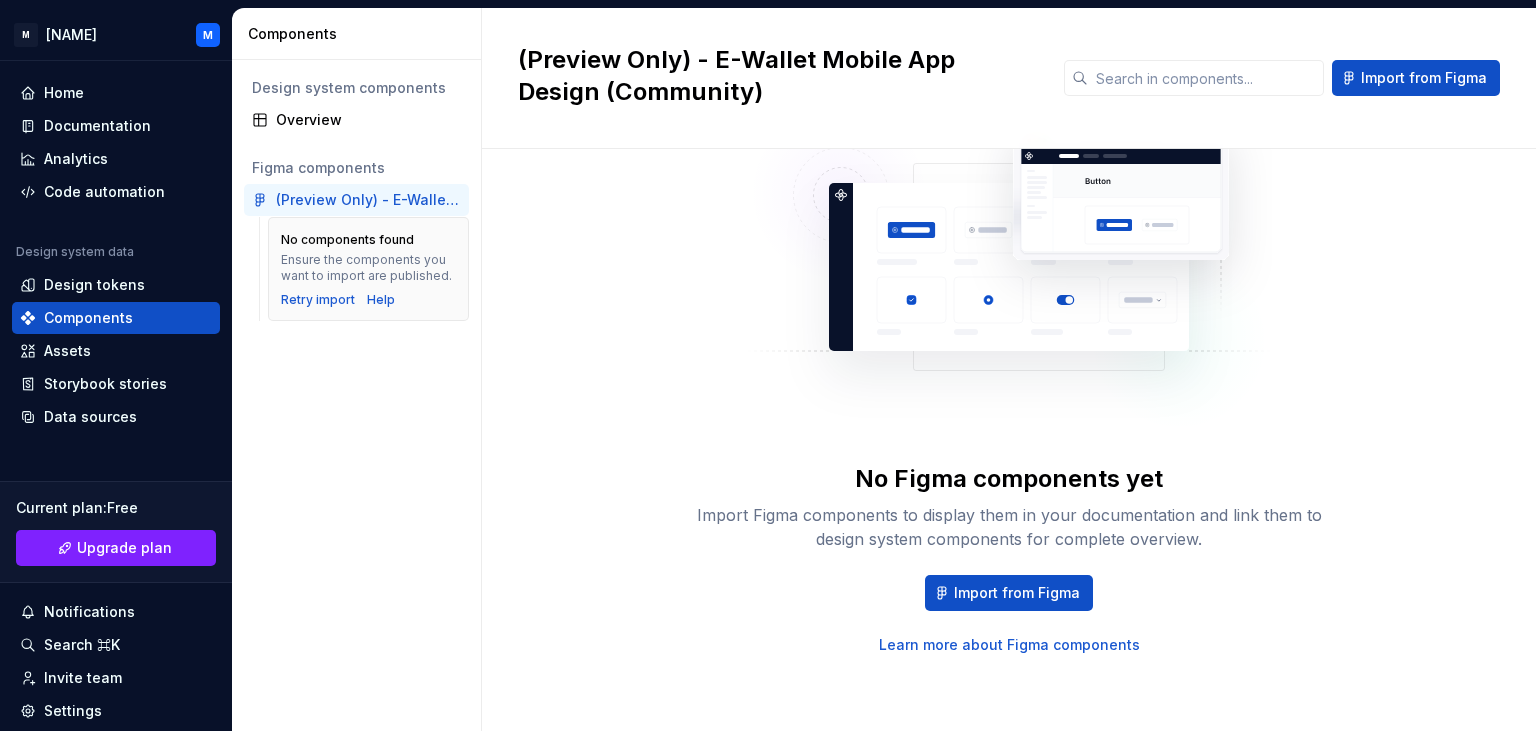 click on "No components found Ensure the components you want to import are published. Retry import Help" at bounding box center [368, 269] 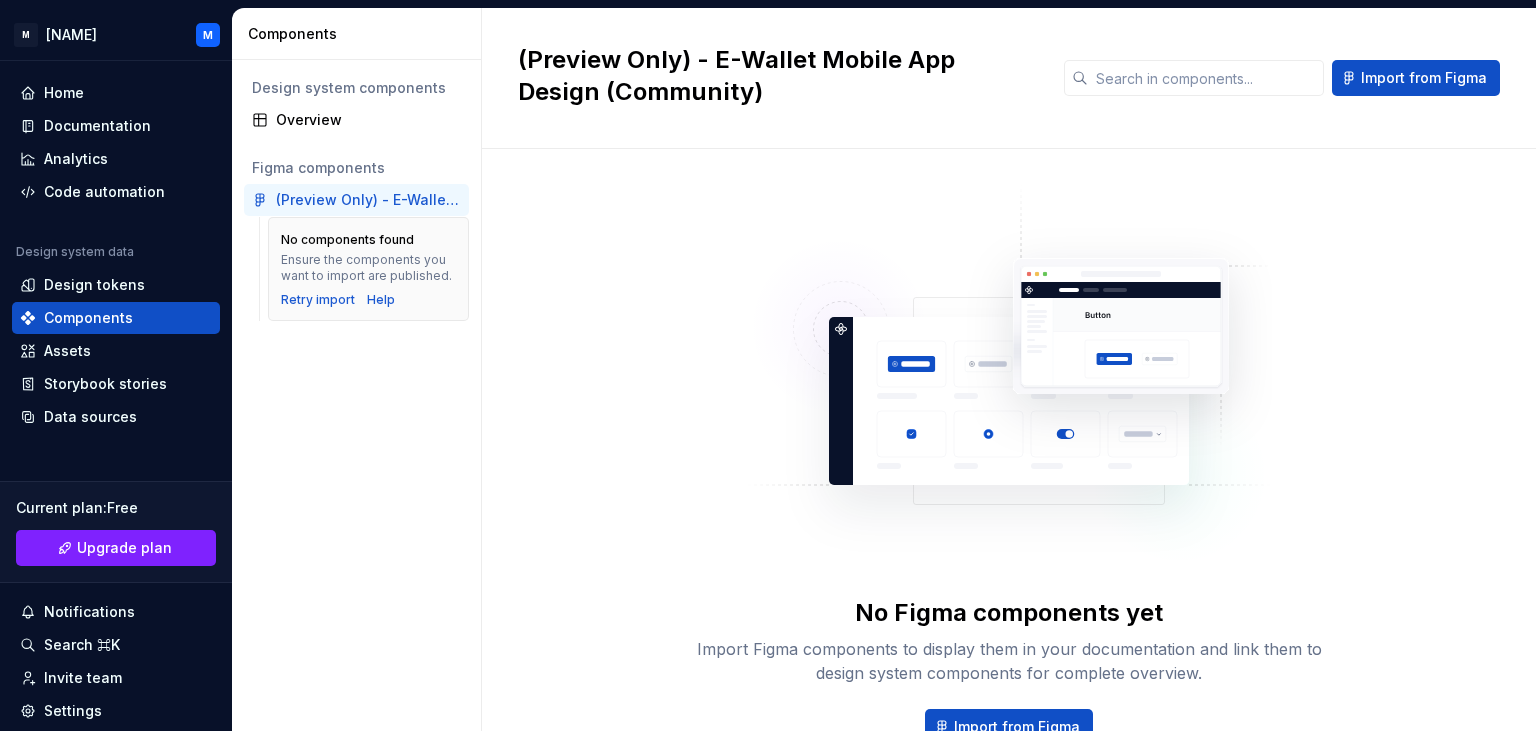 click at bounding box center [1009, 385] 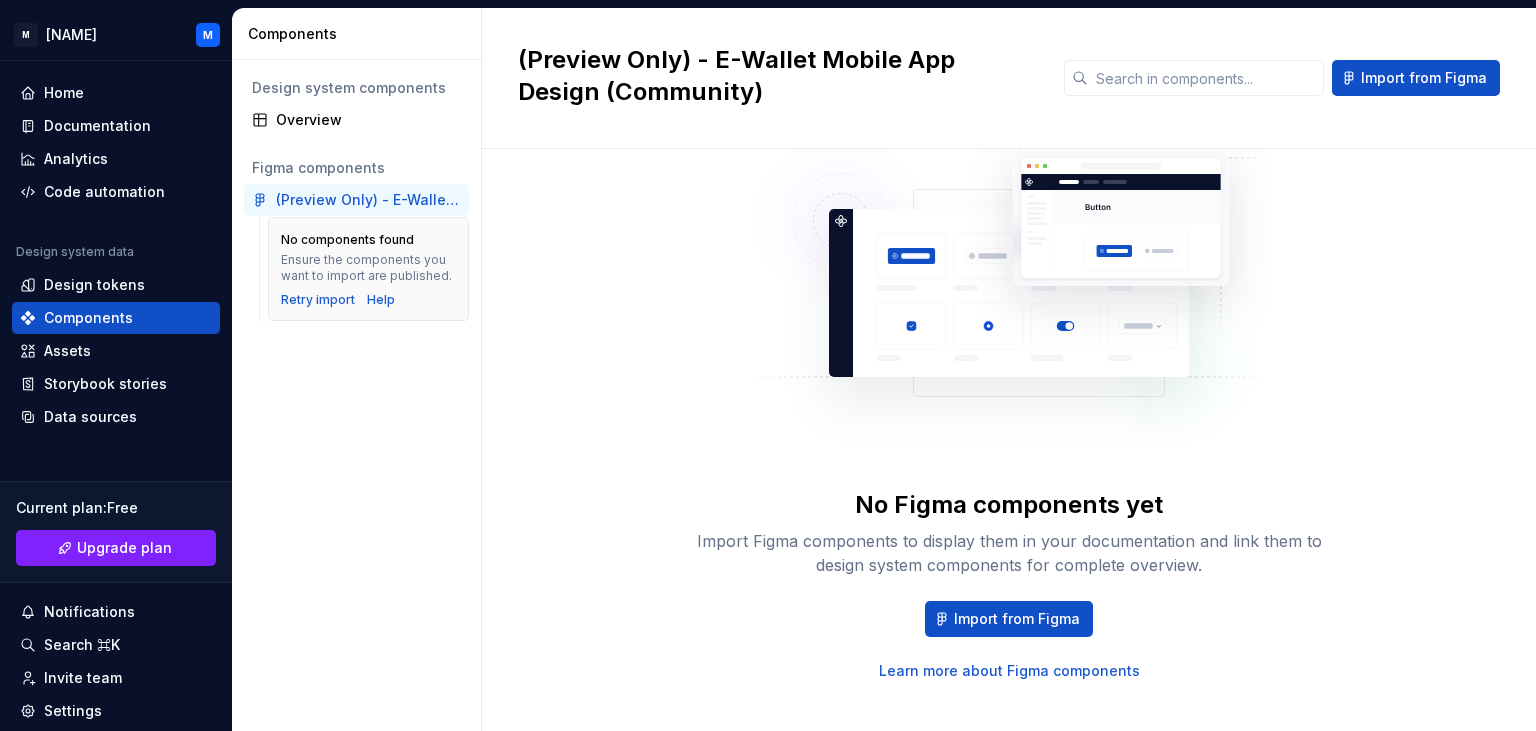 scroll, scrollTop: 134, scrollLeft: 0, axis: vertical 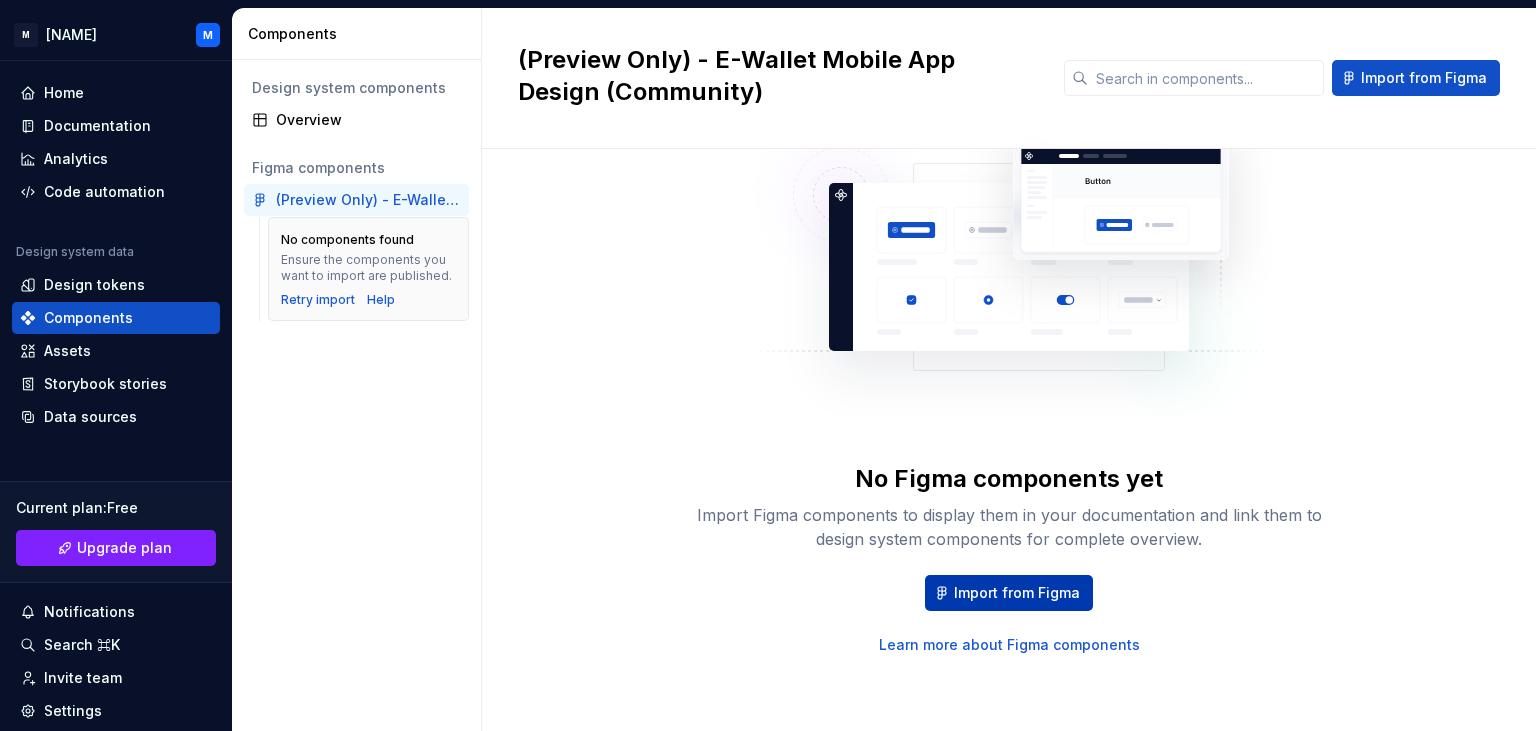 click on "Import from Figma" at bounding box center [1017, 593] 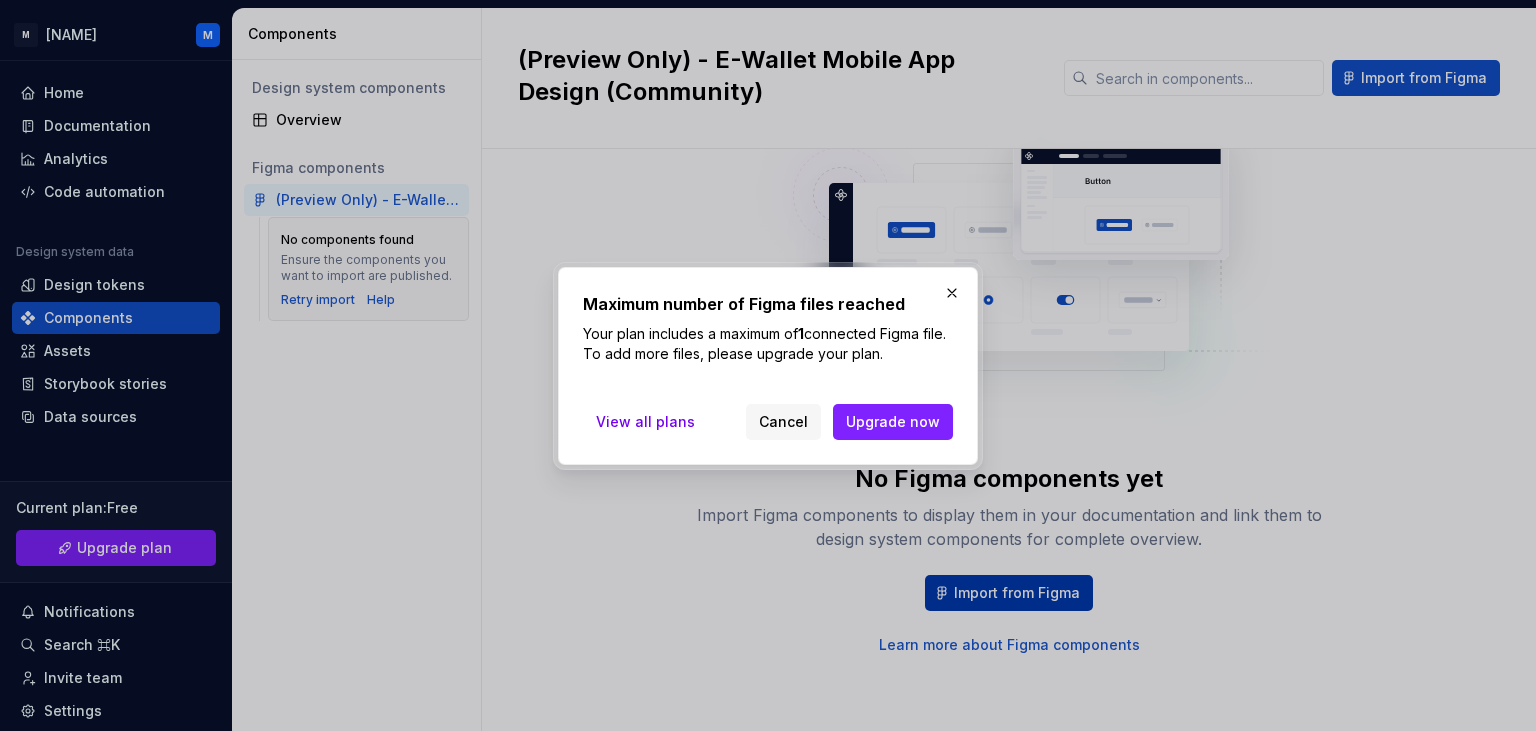 scroll, scrollTop: 134, scrollLeft: 0, axis: vertical 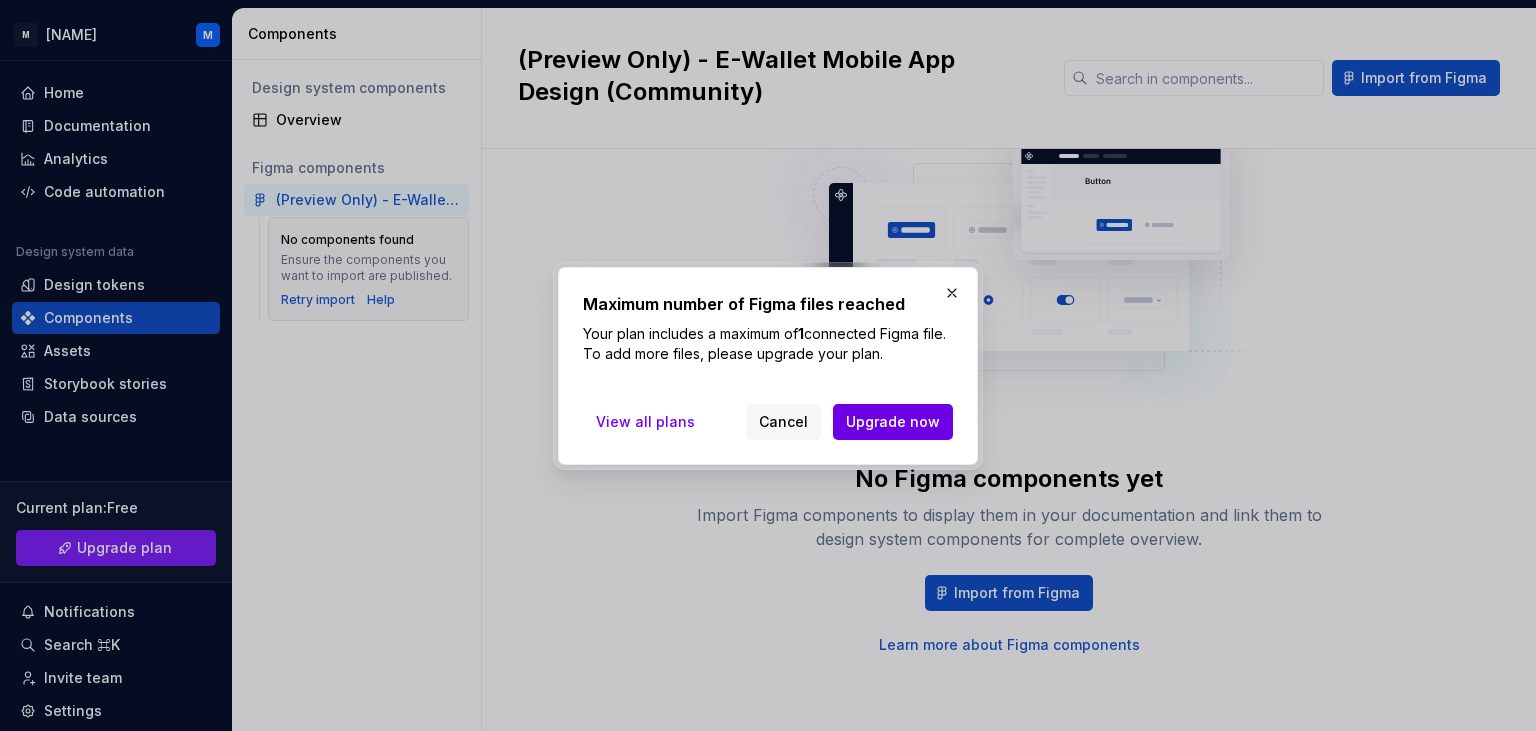 click on "Upgrade now" at bounding box center (893, 422) 